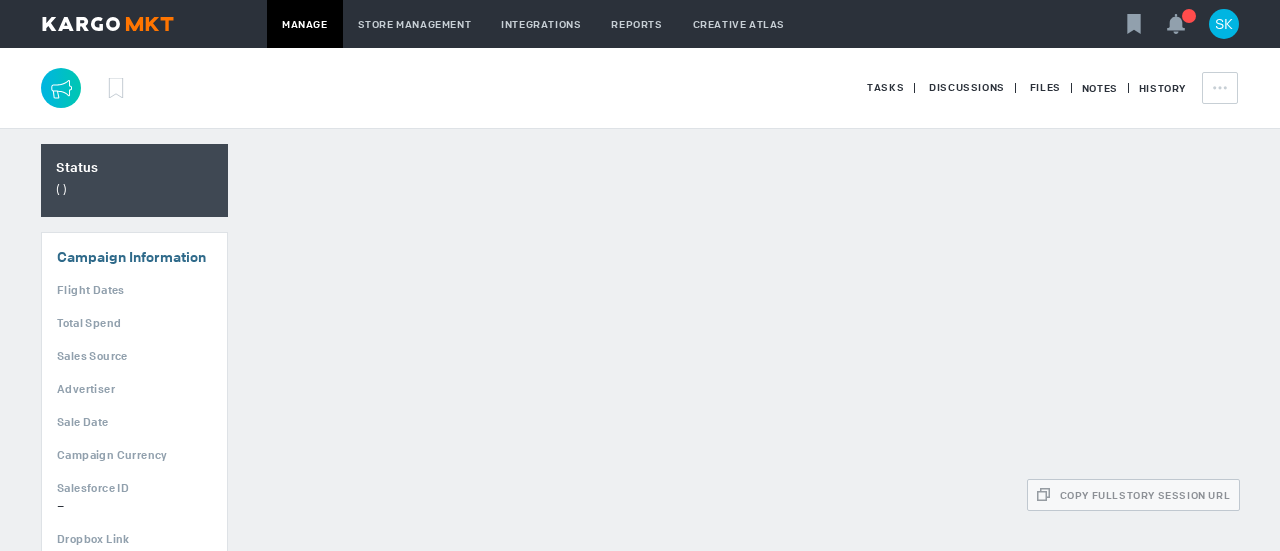scroll, scrollTop: 0, scrollLeft: 0, axis: both 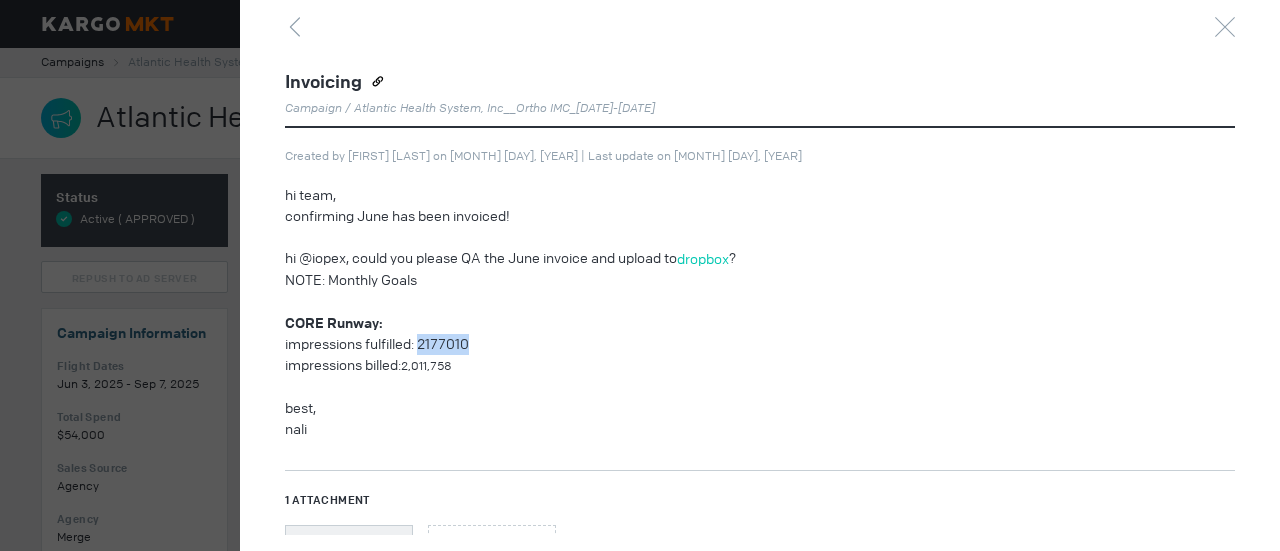 drag, startPoint x: 426, startPoint y: 341, endPoint x: 483, endPoint y: 342, distance: 57.00877 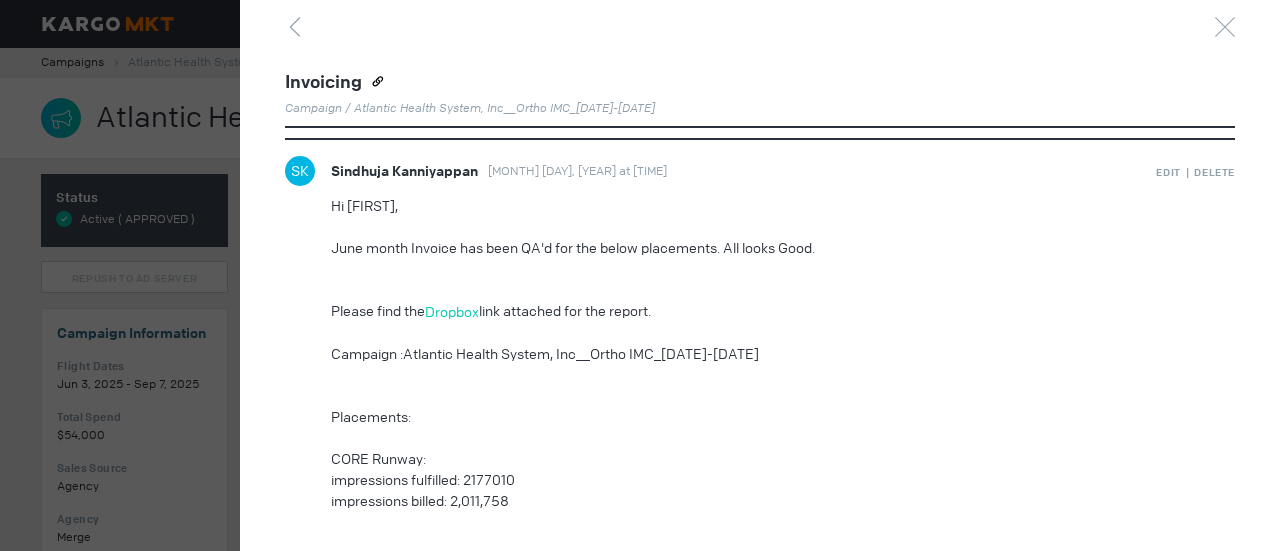scroll, scrollTop: 744, scrollLeft: 0, axis: vertical 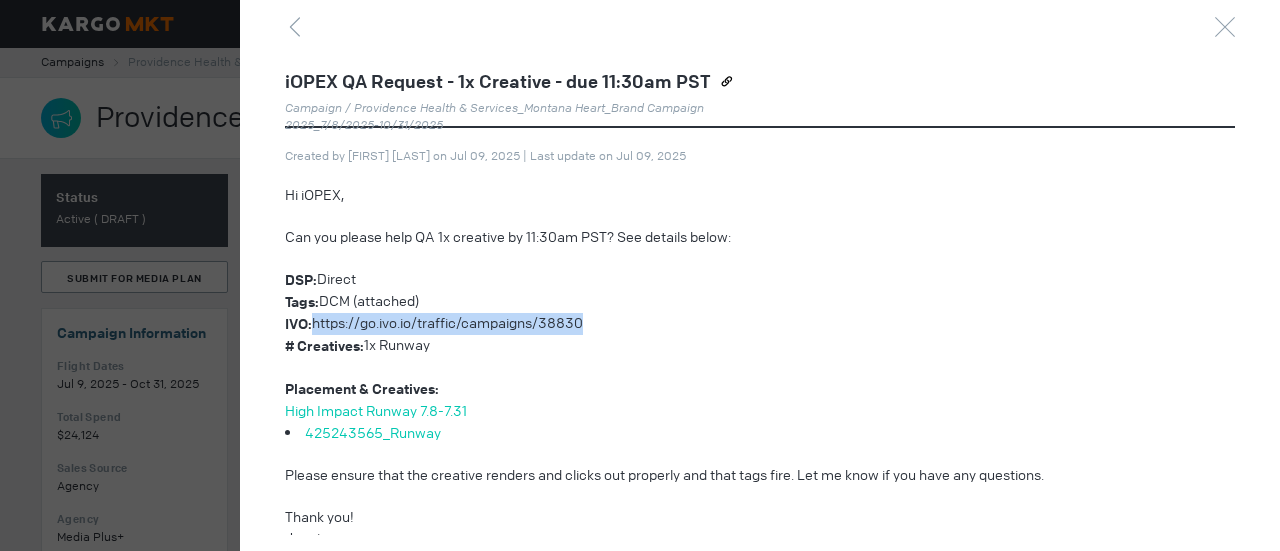 drag, startPoint x: 318, startPoint y: 323, endPoint x: 592, endPoint y: 313, distance: 274.18243 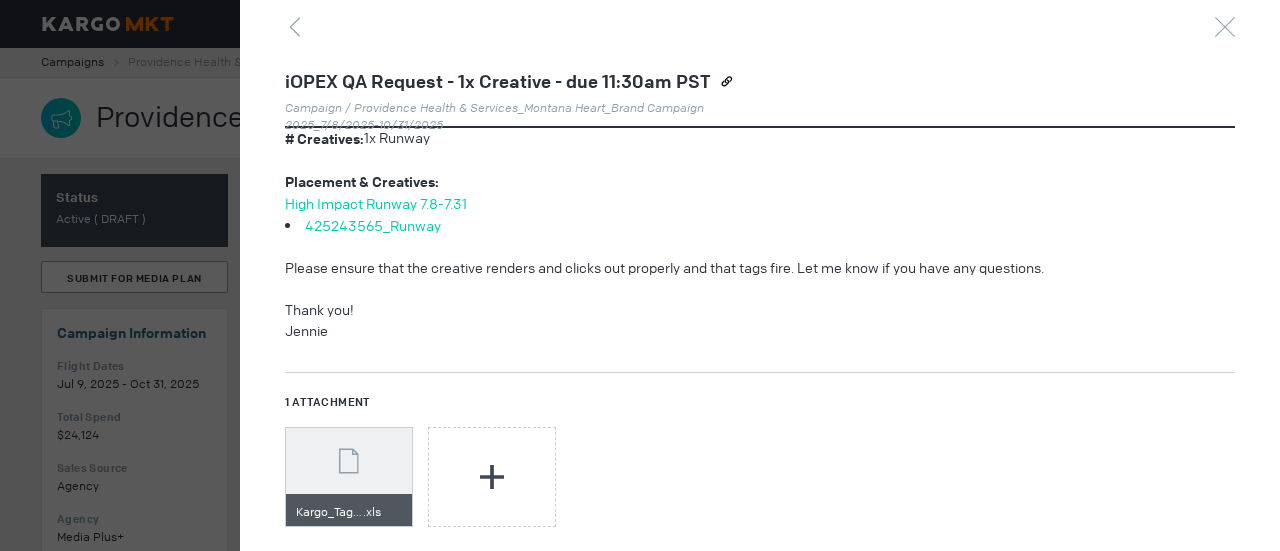 scroll, scrollTop: 354, scrollLeft: 0, axis: vertical 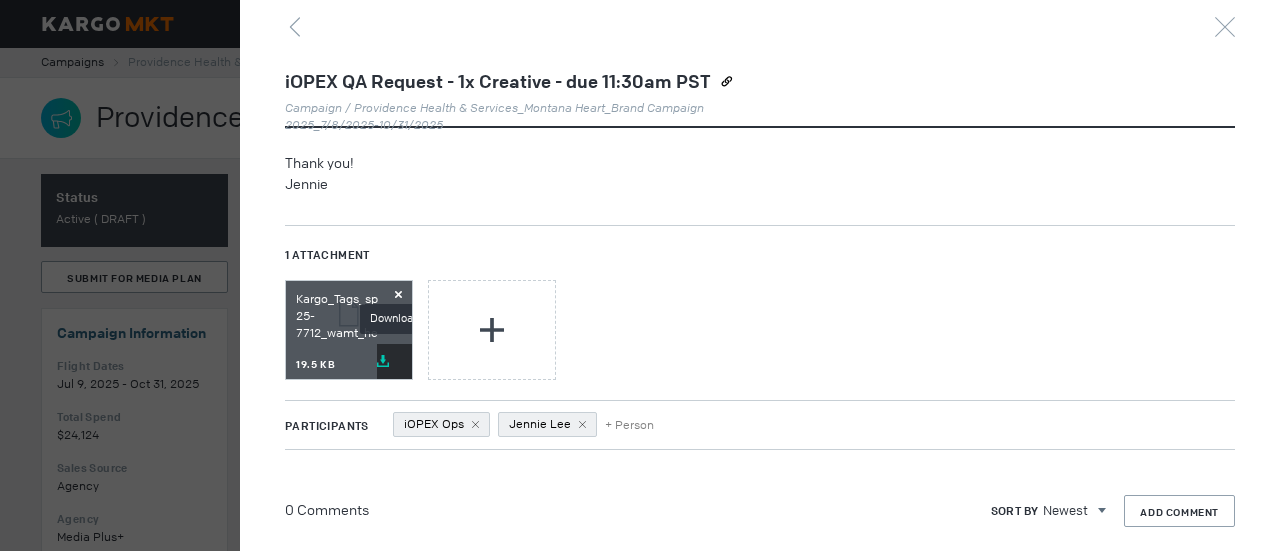 click at bounding box center (383, 361) 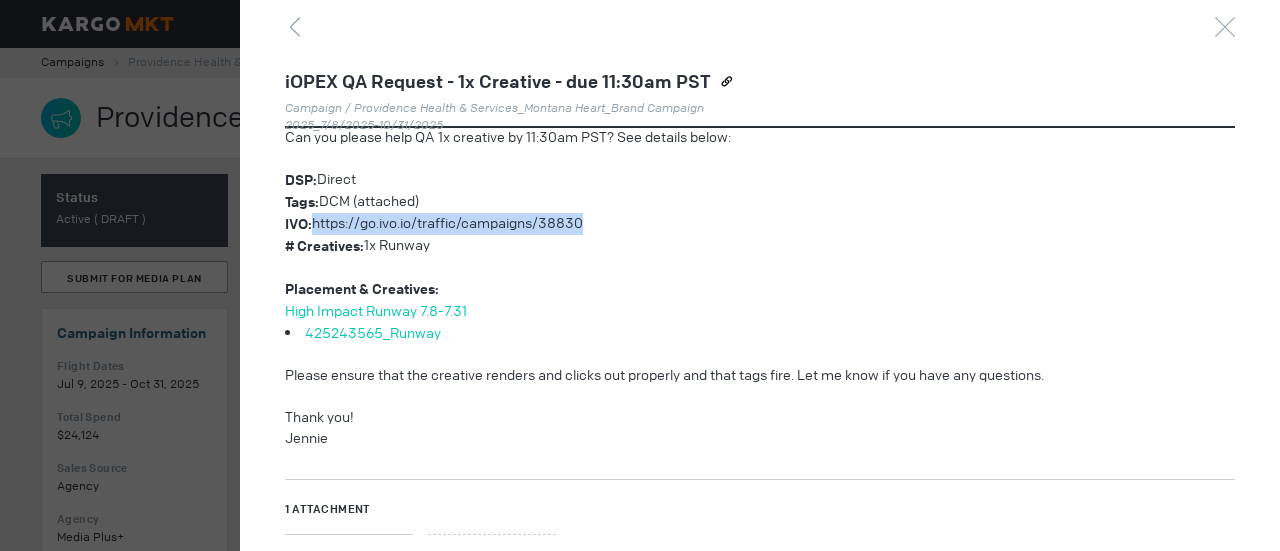 scroll, scrollTop: 0, scrollLeft: 0, axis: both 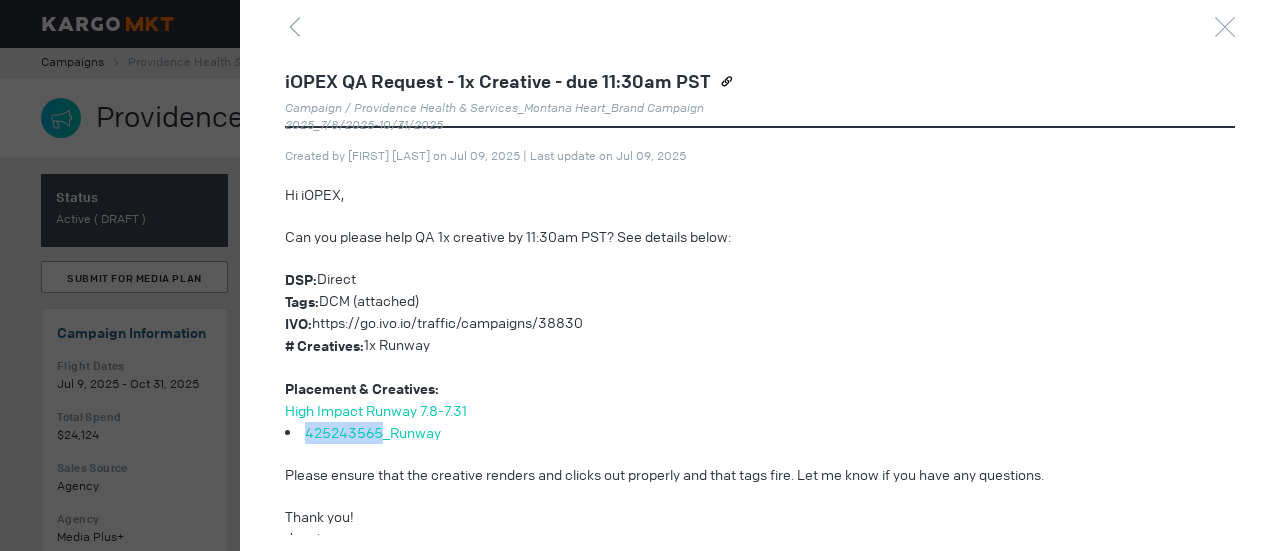 drag, startPoint x: 302, startPoint y: 422, endPoint x: 382, endPoint y: 425, distance: 80.05623 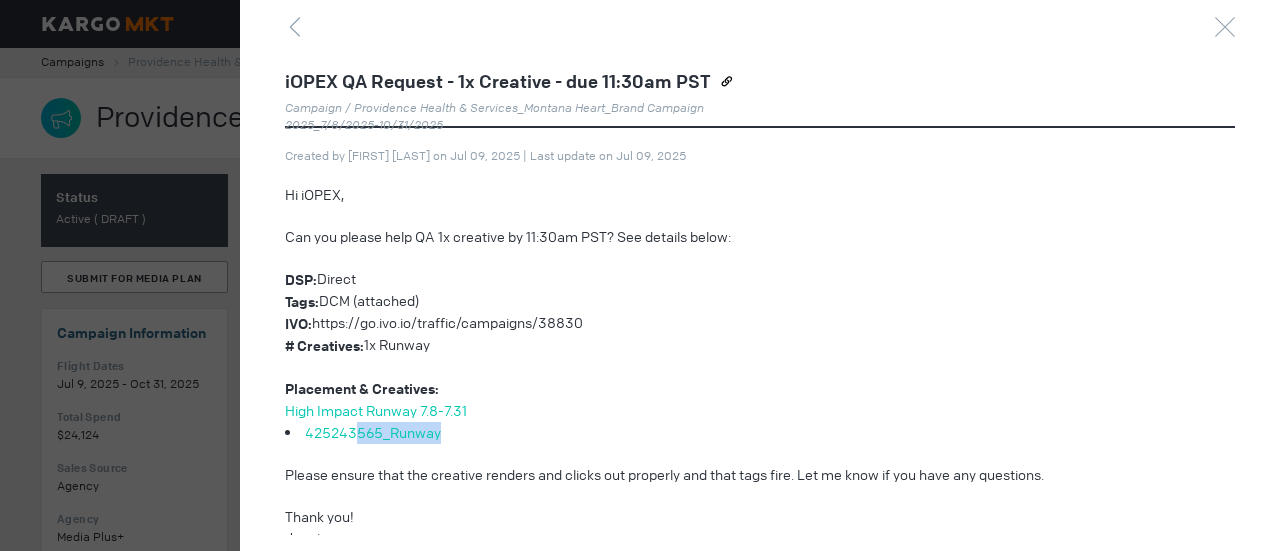 drag, startPoint x: 470, startPoint y: 433, endPoint x: 352, endPoint y: 422, distance: 118.511604 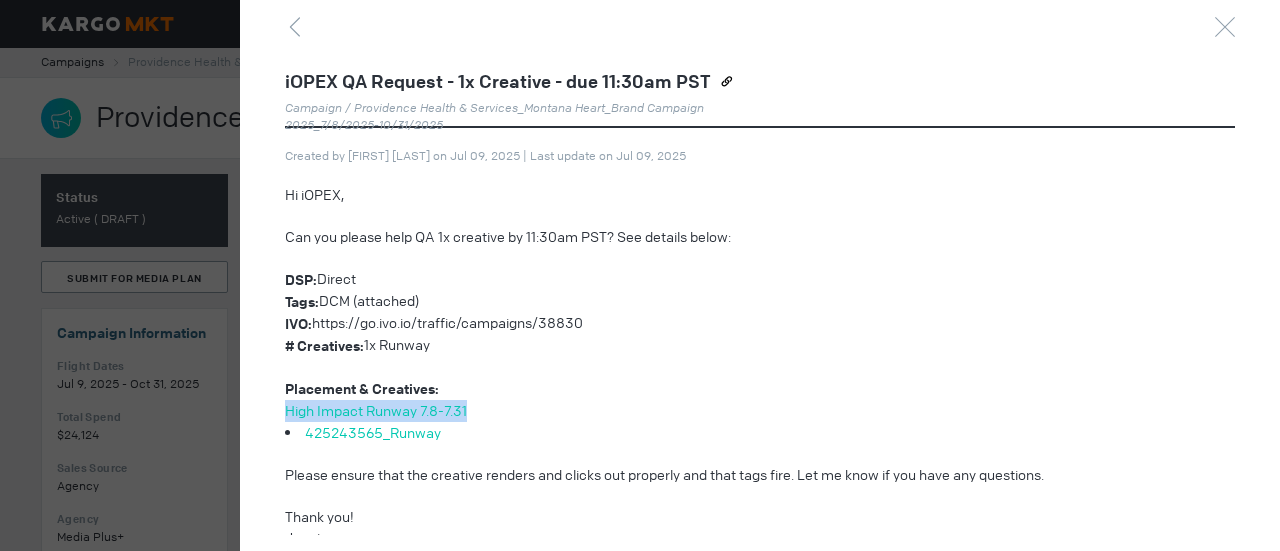 drag, startPoint x: 490, startPoint y: 406, endPoint x: 289, endPoint y: 415, distance: 201.20139 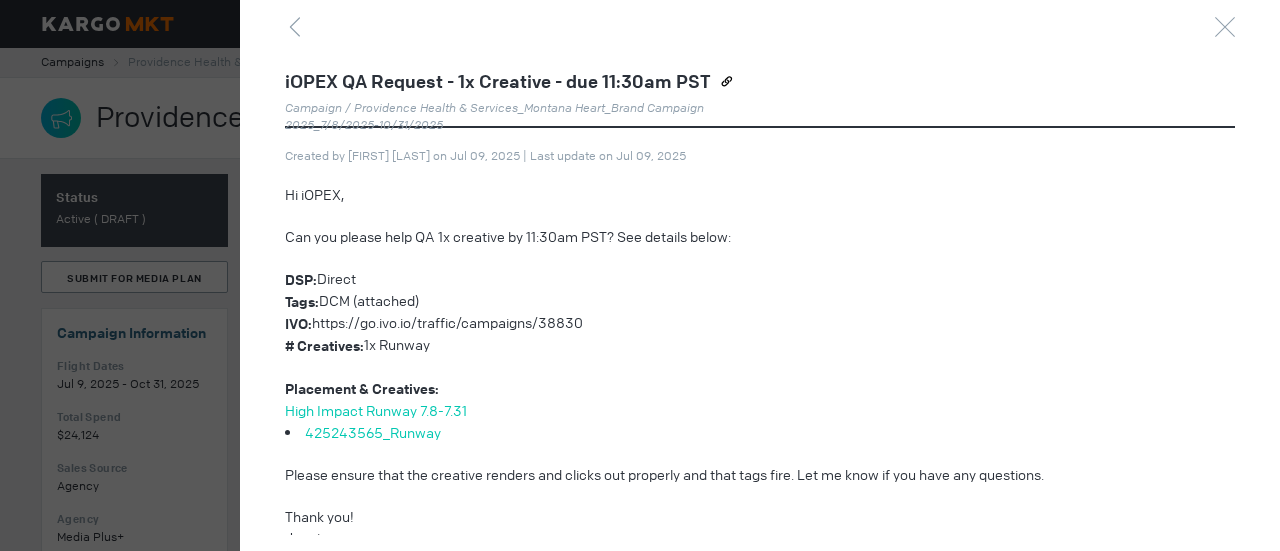 click at bounding box center (712, 367) 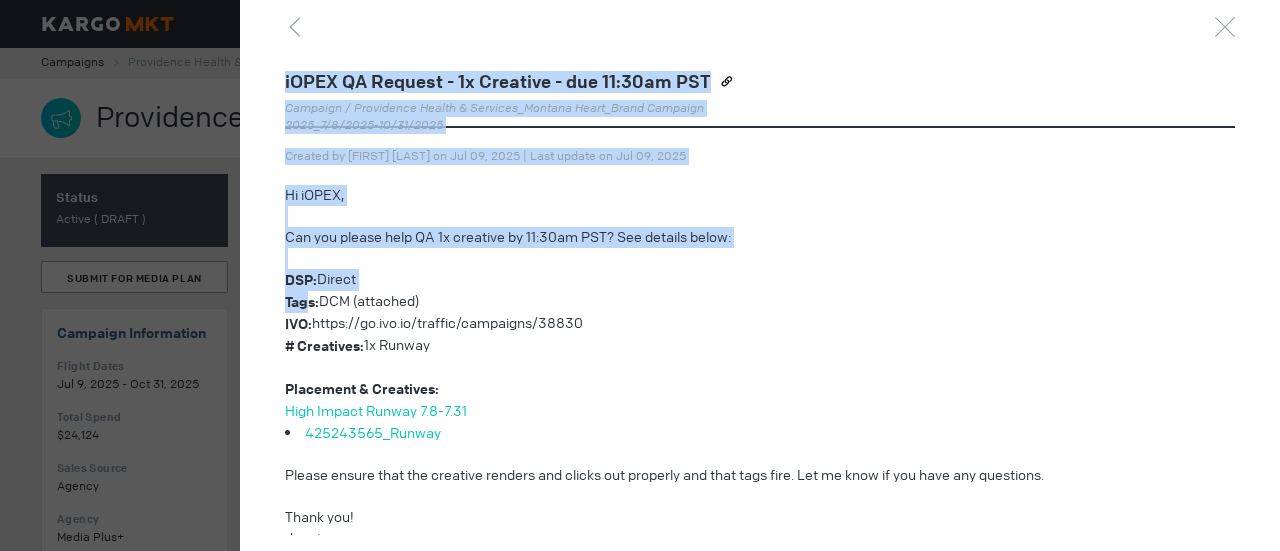 drag, startPoint x: 283, startPoint y: 281, endPoint x: 311, endPoint y: 292, distance: 30.083218 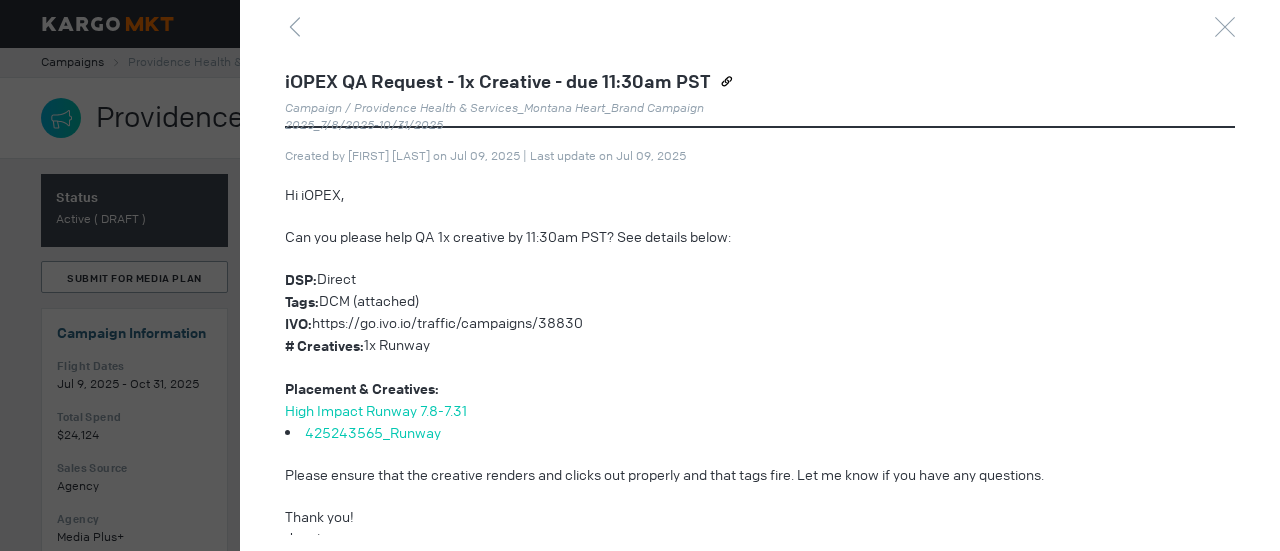 click at bounding box center [712, 367] 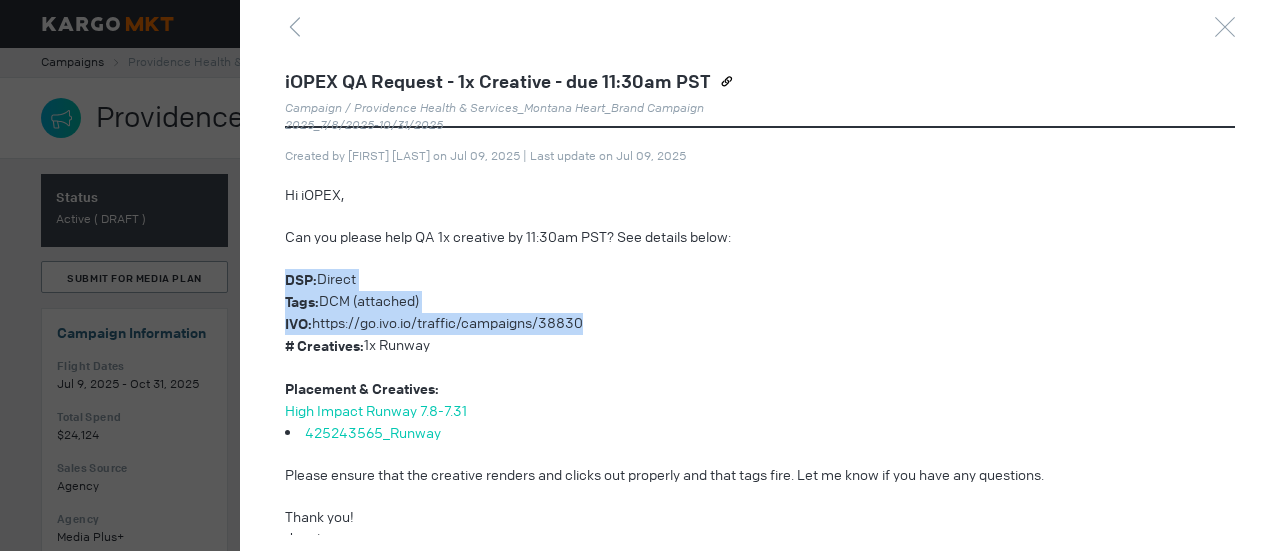 drag, startPoint x: 589, startPoint y: 326, endPoint x: 289, endPoint y: 281, distance: 303.35623 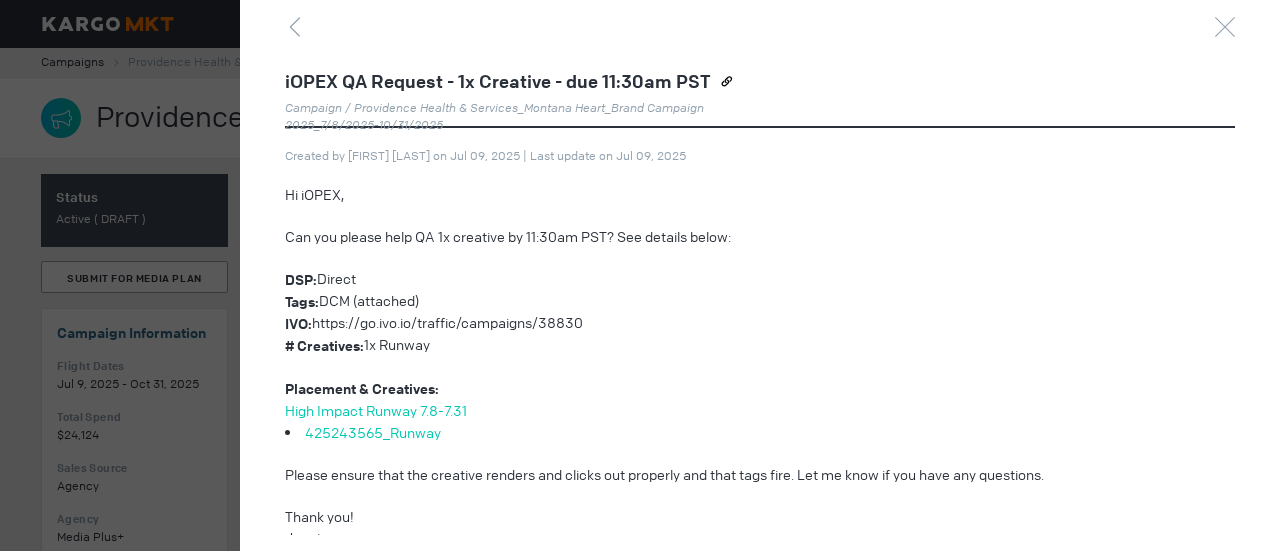 click on "# Creatives:  1x Runway" at bounding box center (712, 346) 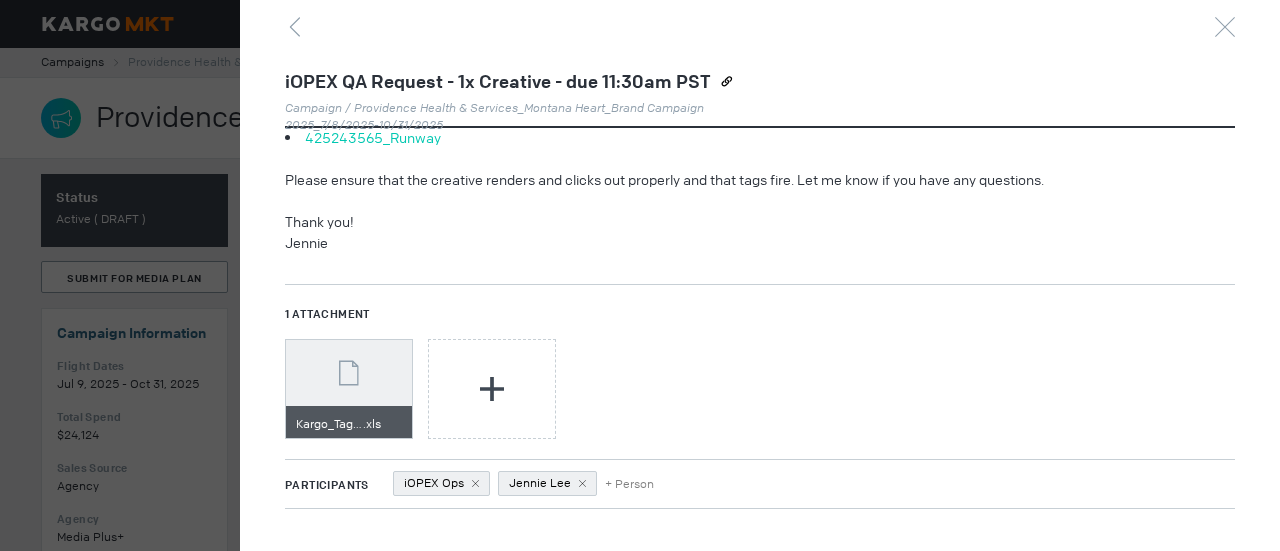 scroll, scrollTop: 354, scrollLeft: 0, axis: vertical 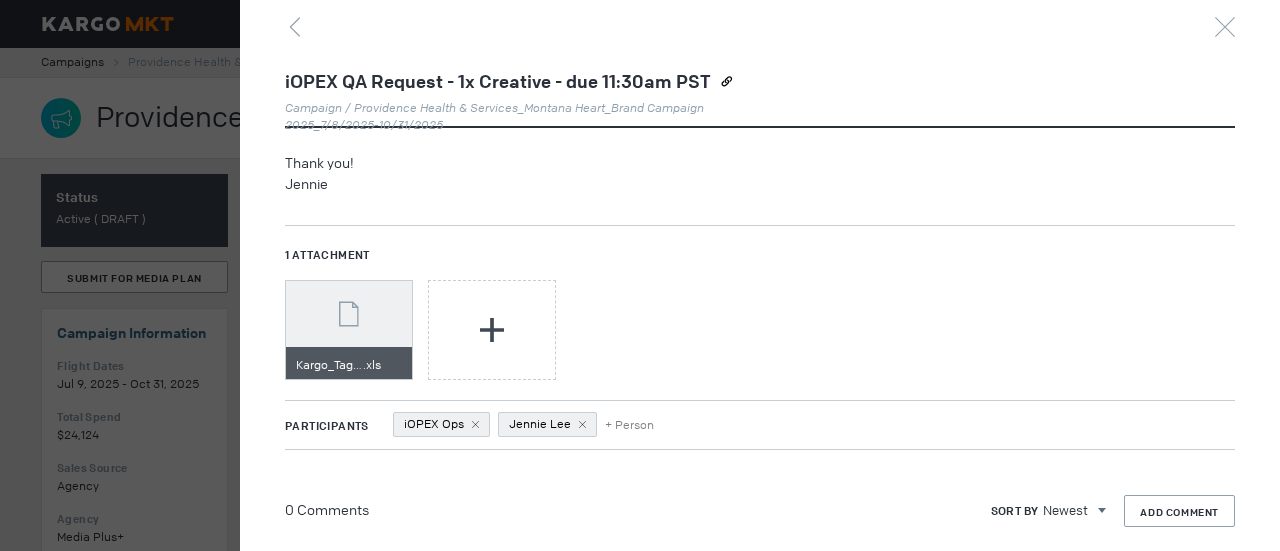click on "0 Comments Sort by Newest Newest Oldest Add Comment" at bounding box center (760, 517) 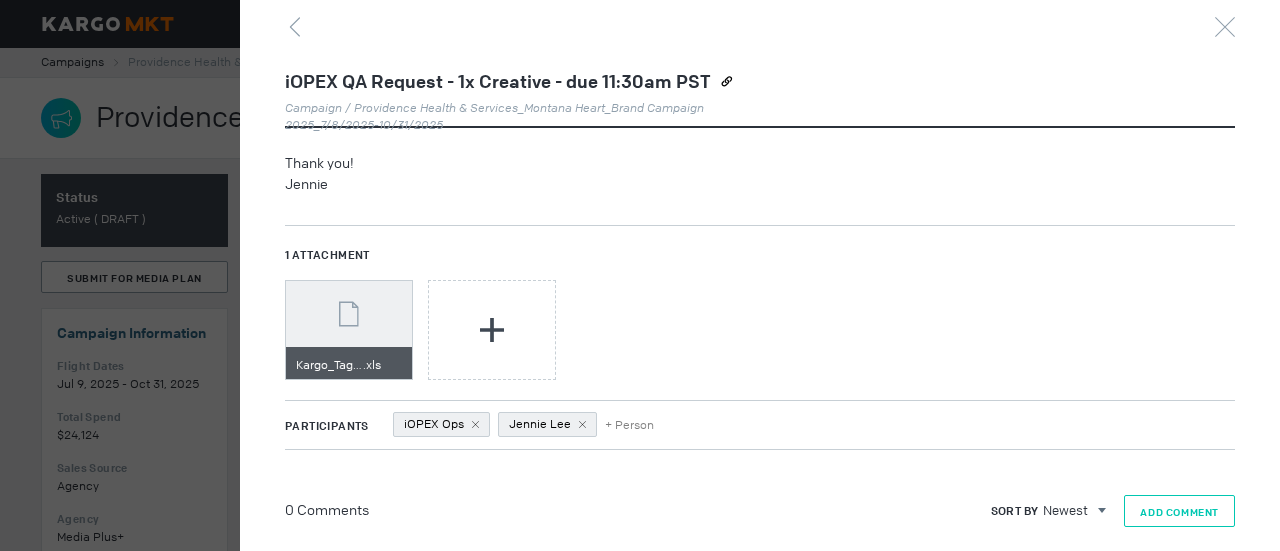 click on "Add Comment" at bounding box center [1179, 512] 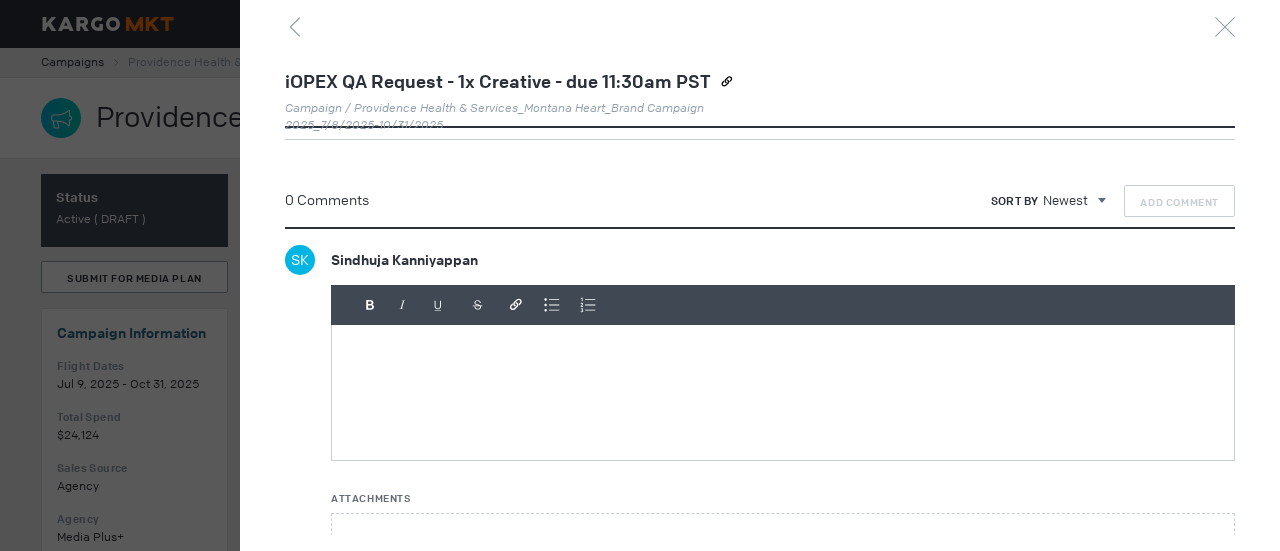 scroll, scrollTop: 821, scrollLeft: 0, axis: vertical 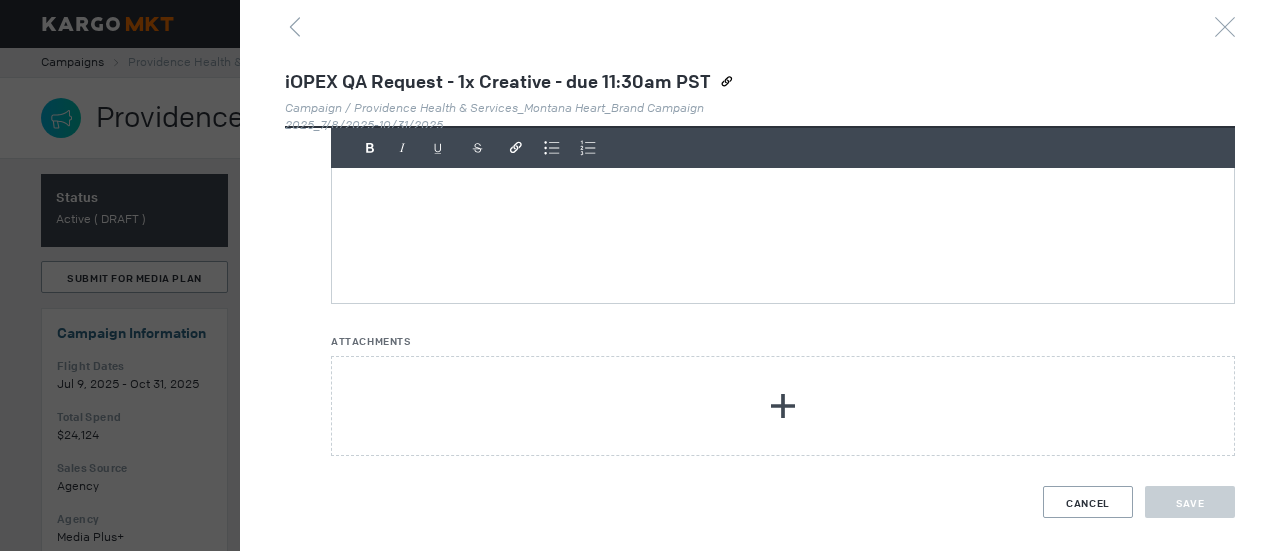 click at bounding box center (783, 235) 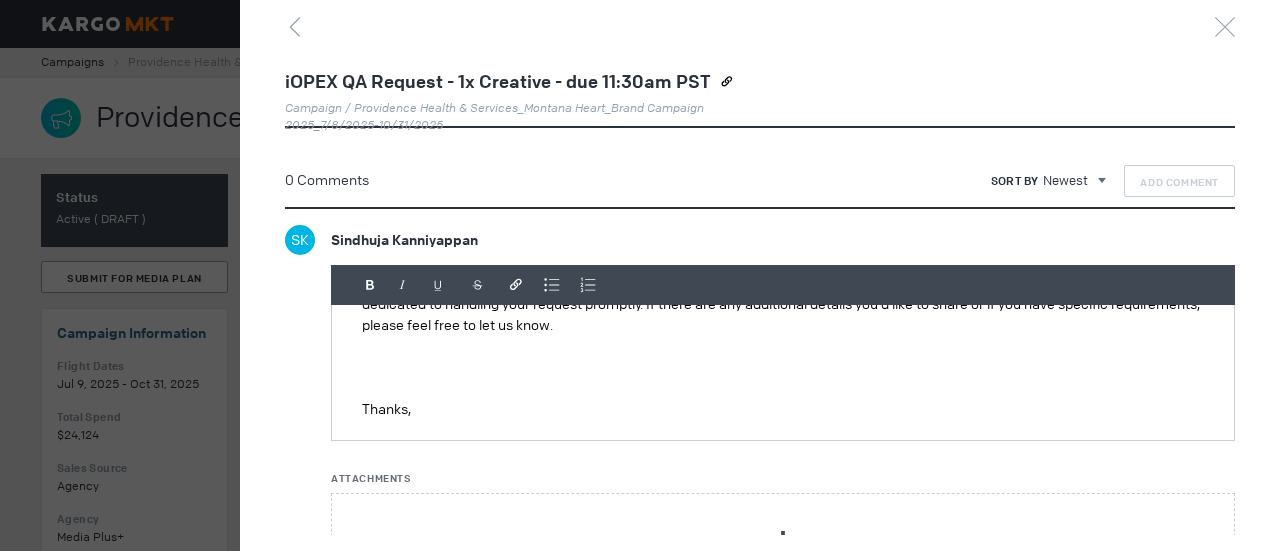 scroll, scrollTop: 654, scrollLeft: 0, axis: vertical 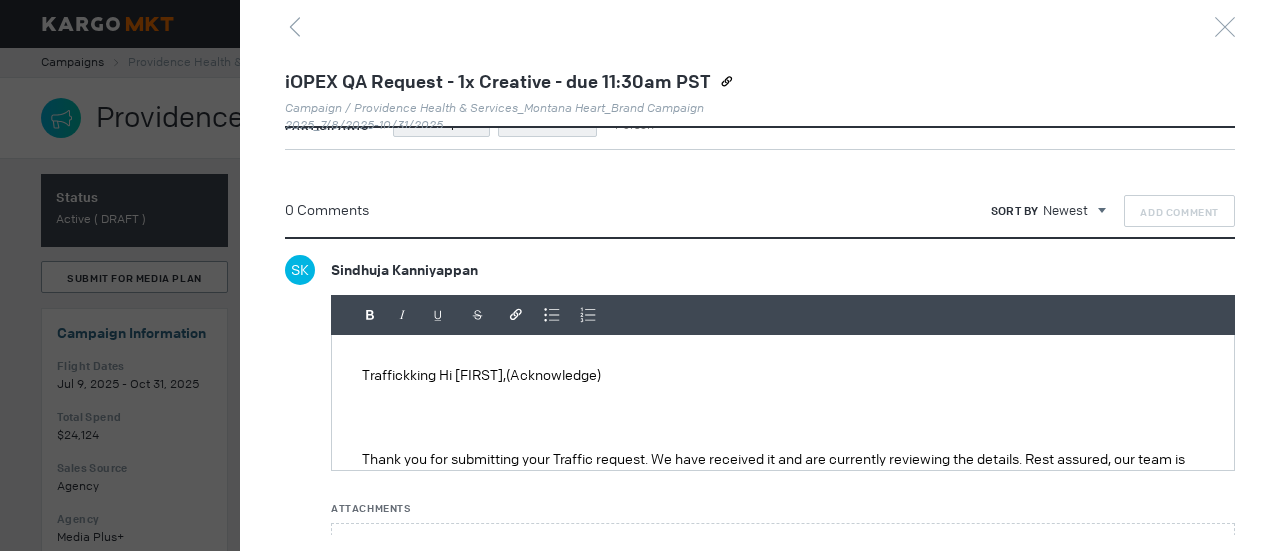 click on "Traffickking Hi  Julia,(Acknowledge)" at bounding box center (783, 375) 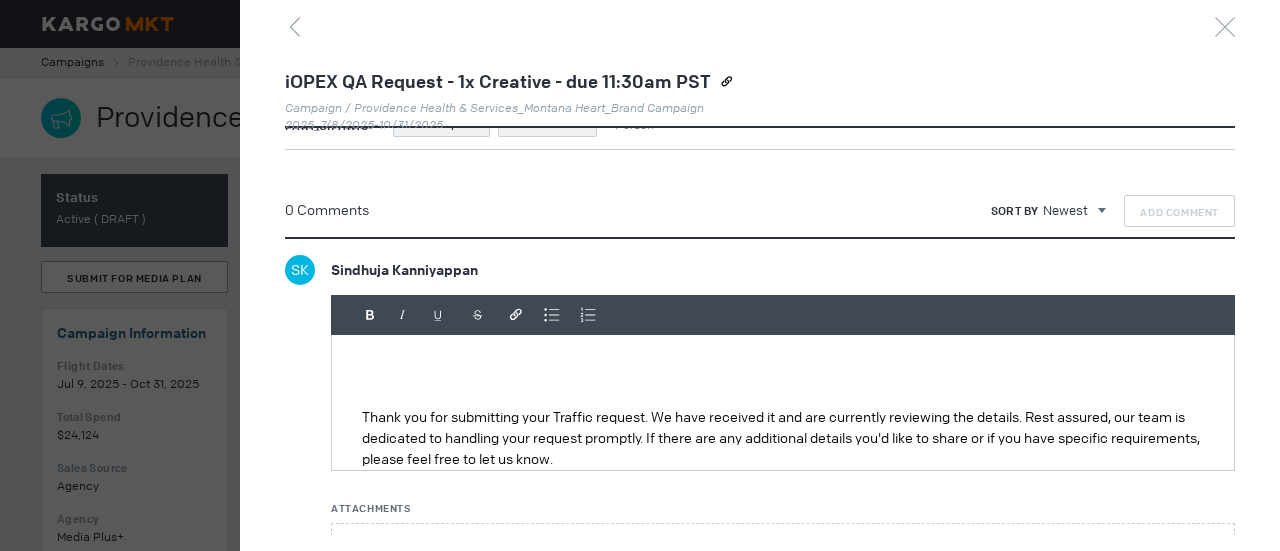 click on "Thank you for submitting your Traffic request. We have received it and are currently reviewing the details. Rest assured, our team is dedicated to handling your request promptly. If there are any additional details you'd like to share or if you have specific requirements, please feel free to let us know.   Thanks," at bounding box center [783, 402] 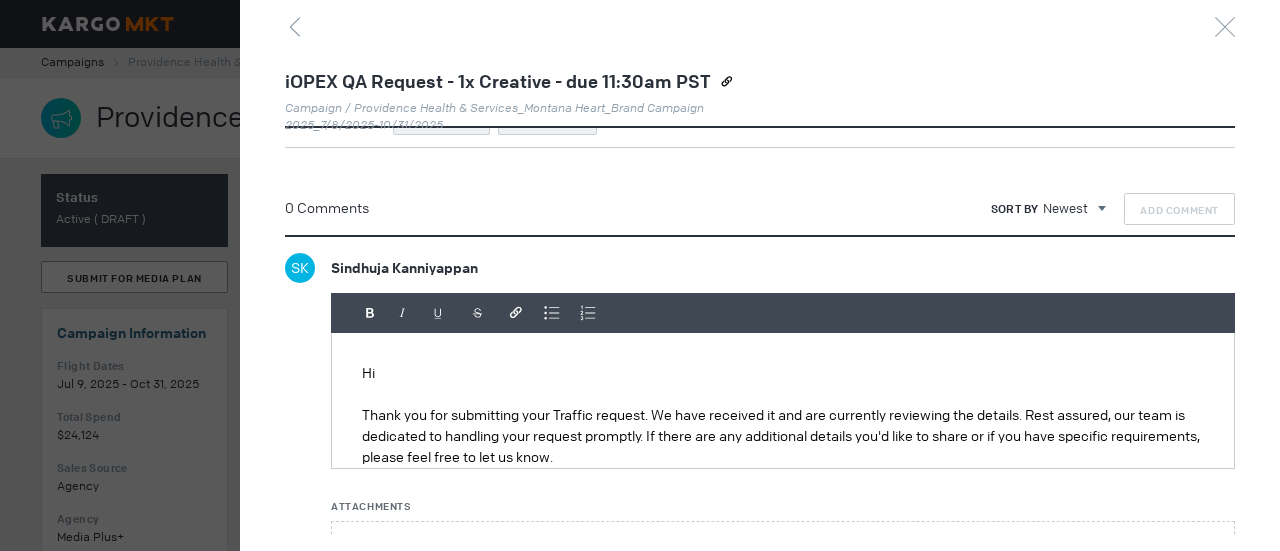 scroll, scrollTop: 700, scrollLeft: 0, axis: vertical 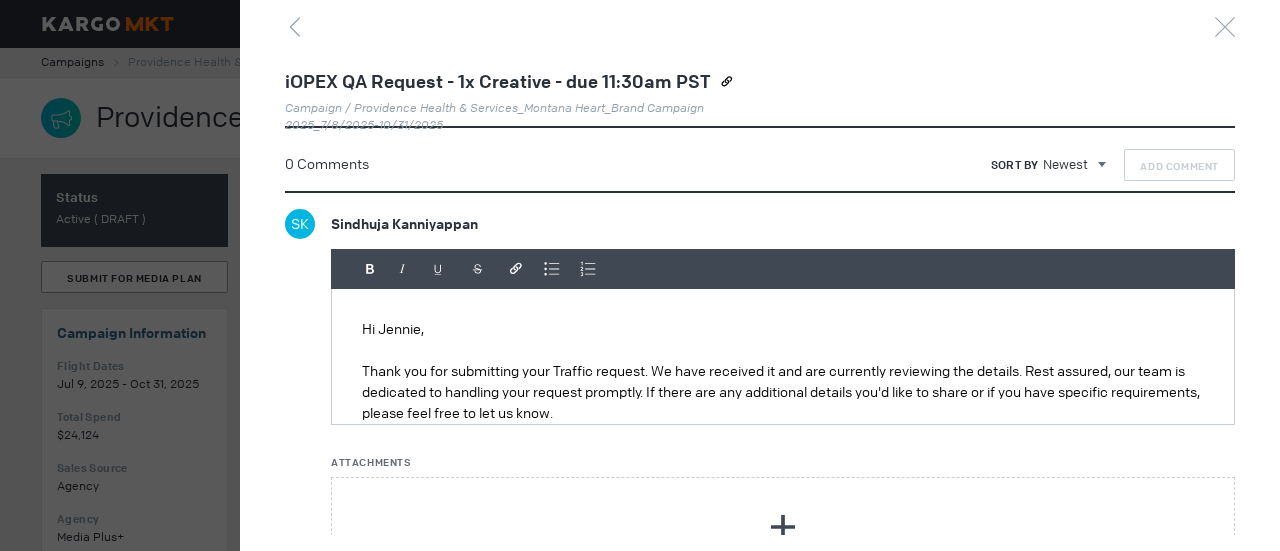 drag, startPoint x: 597, startPoint y: 367, endPoint x: 713, endPoint y: 350, distance: 117.239075 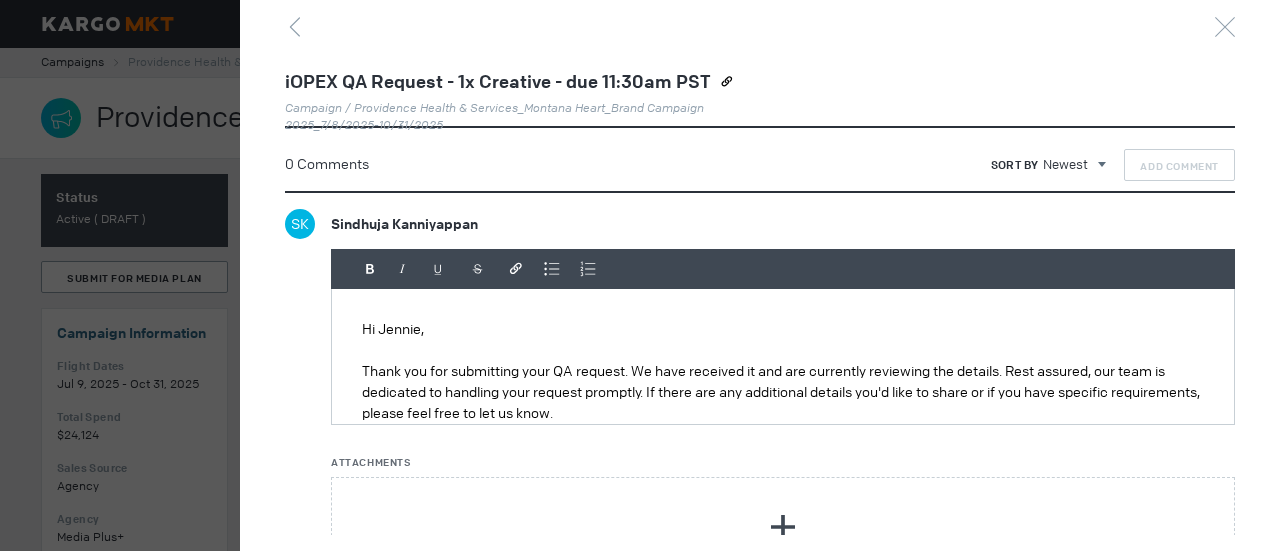 click on "Thank you for submitting your QA request. We have received it and are currently reviewing the details. Rest assured, our team is dedicated to handling your request promptly. If there are any additional details you'd like to share or if you have specific requirements, please feel free to let us know." at bounding box center (783, 392) 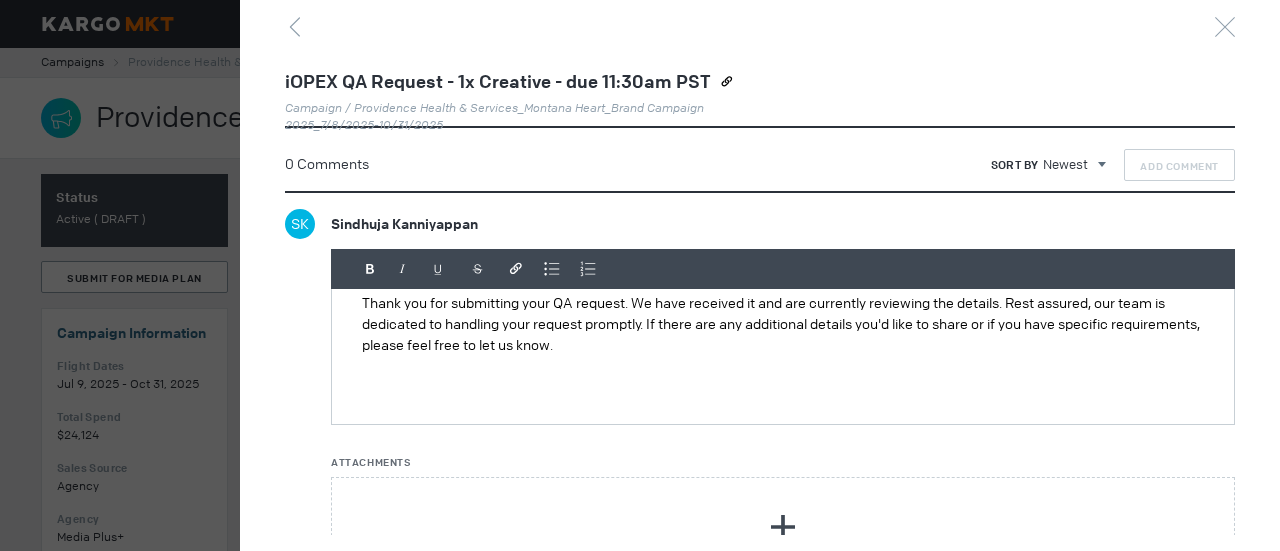 scroll, scrollTop: 100, scrollLeft: 0, axis: vertical 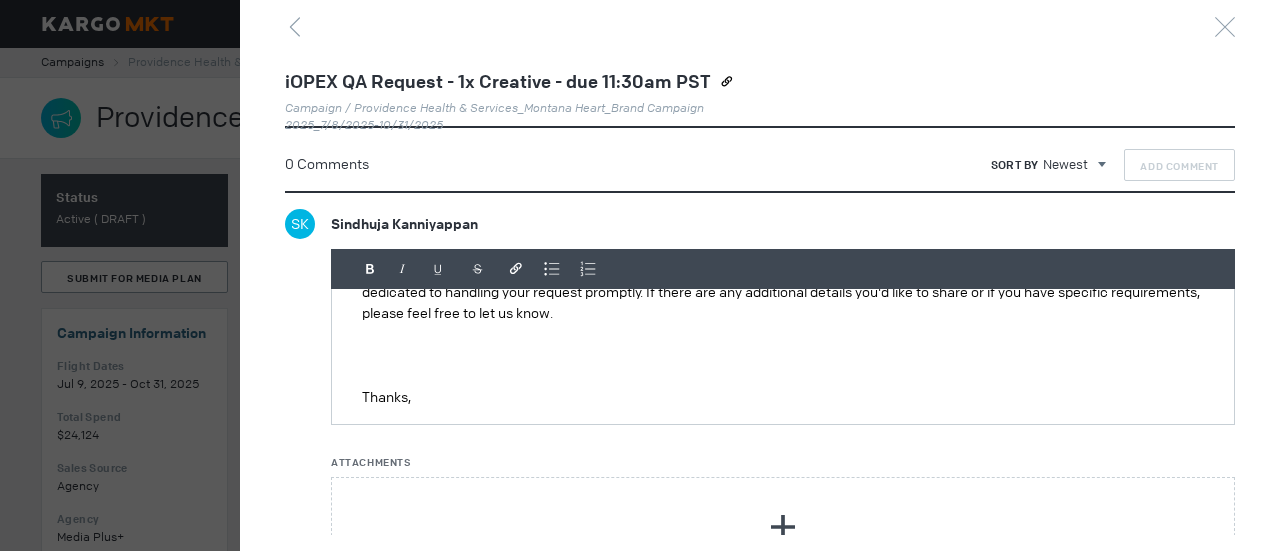 click at bounding box center [783, 376] 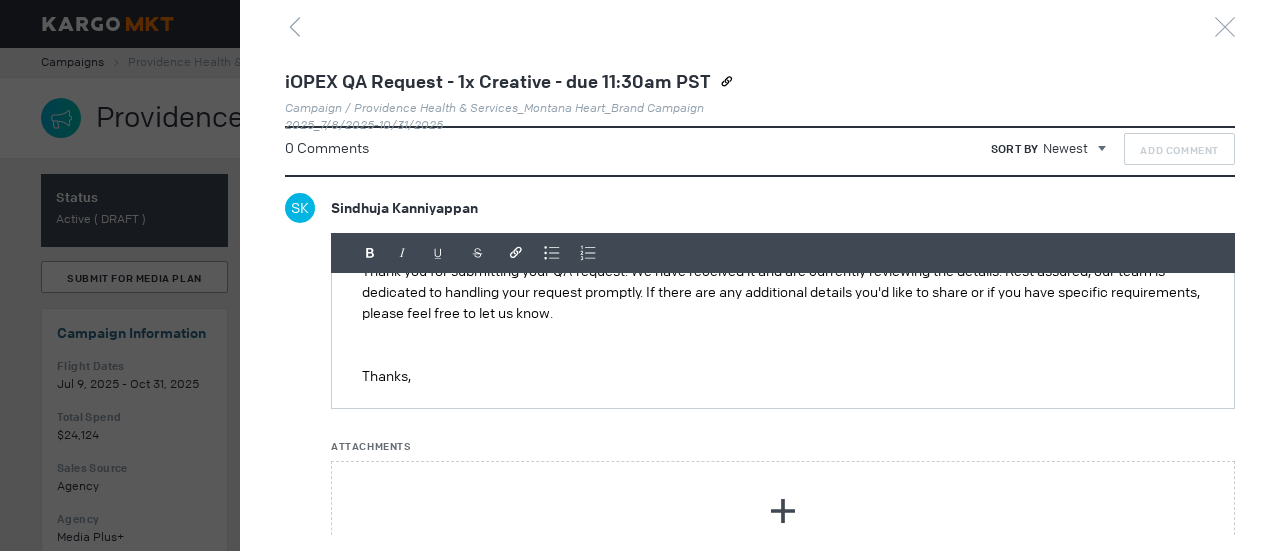 click on "Thanks," at bounding box center (783, 376) 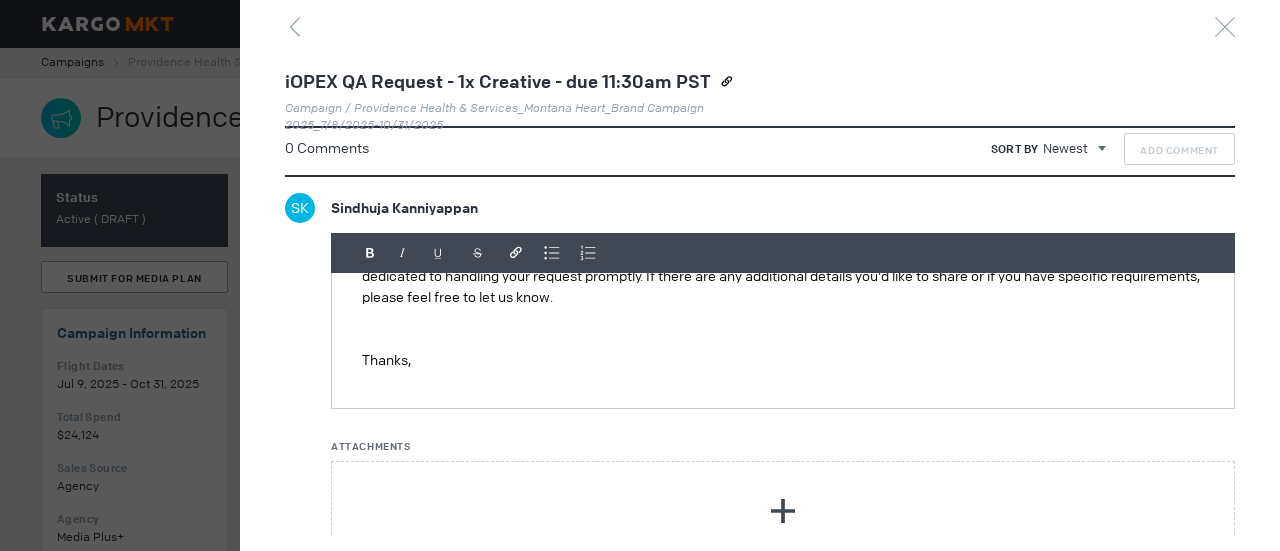 scroll, scrollTop: 700, scrollLeft: 0, axis: vertical 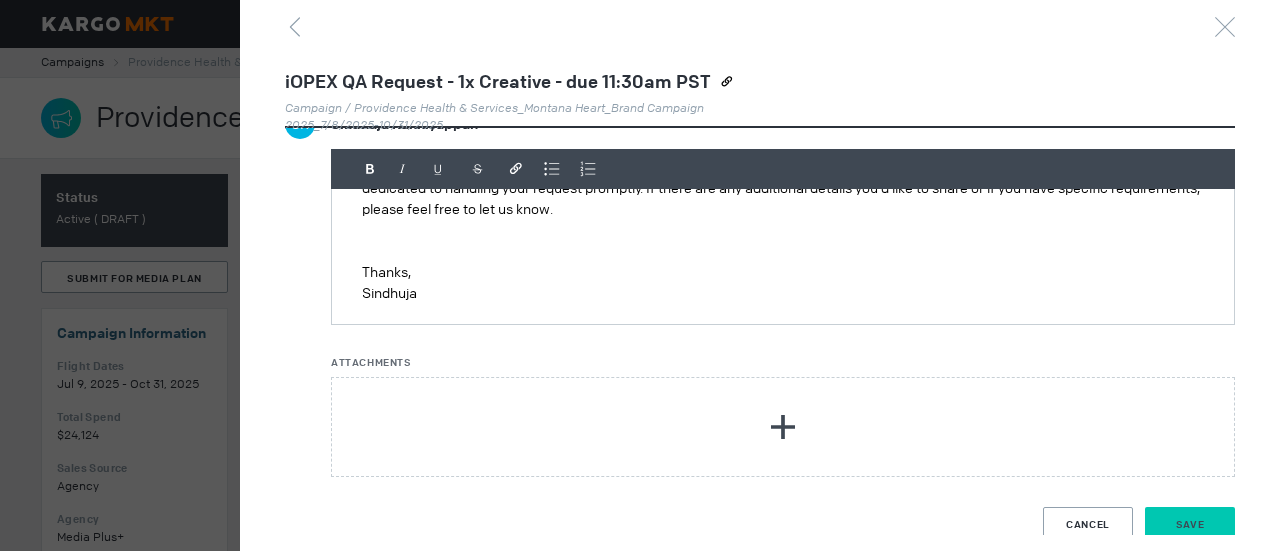 click on "Save" at bounding box center [1190, 524] 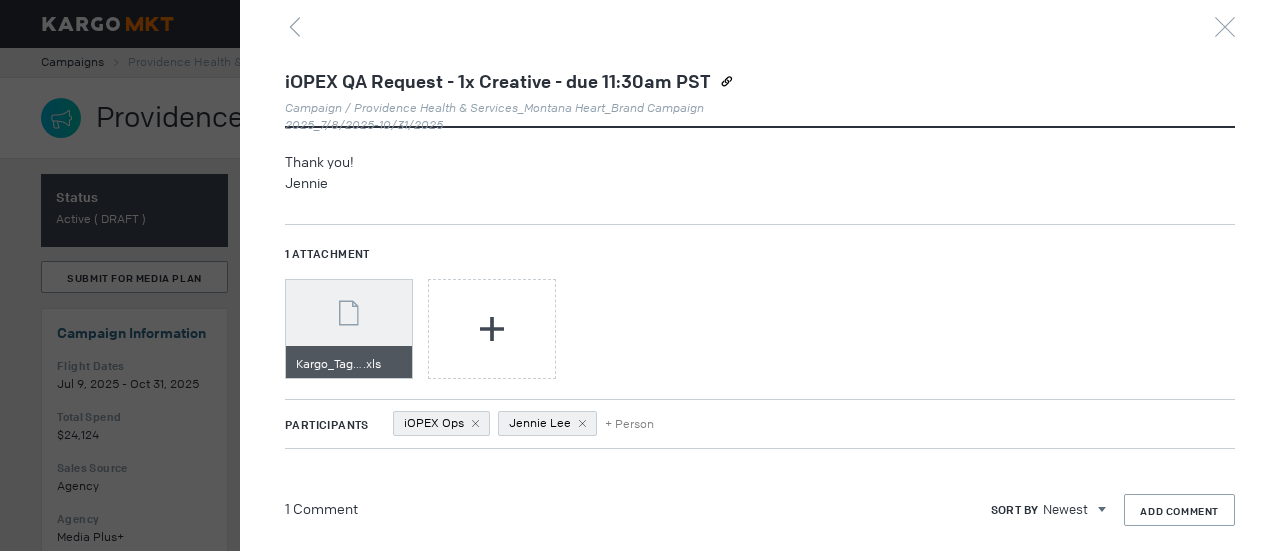 scroll, scrollTop: 642, scrollLeft: 0, axis: vertical 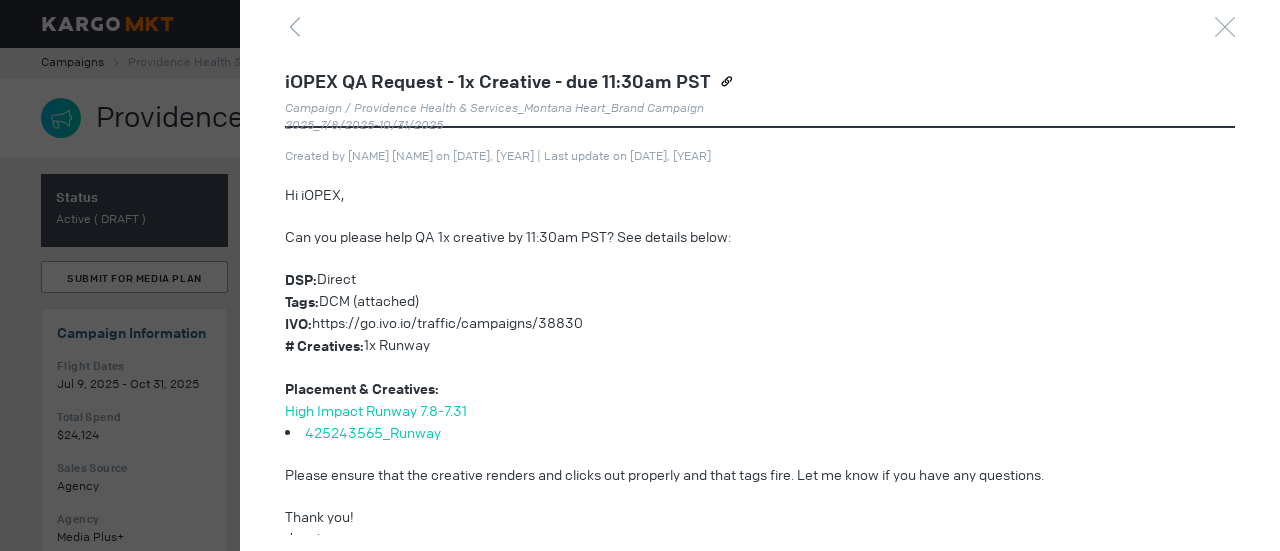 click at bounding box center [640, 275] 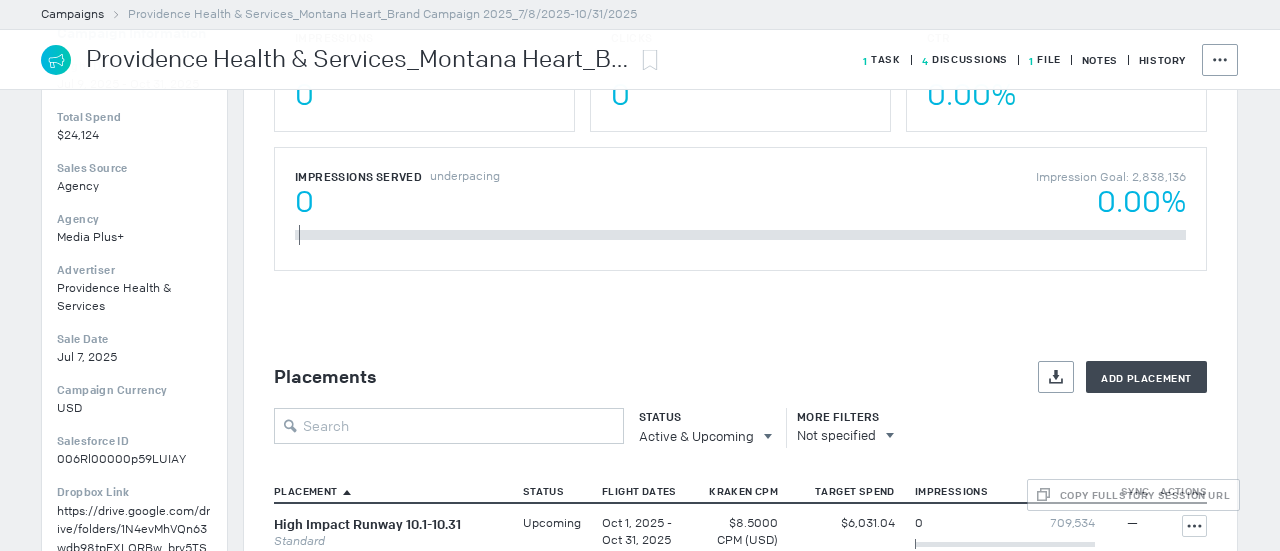 scroll, scrollTop: 600, scrollLeft: 0, axis: vertical 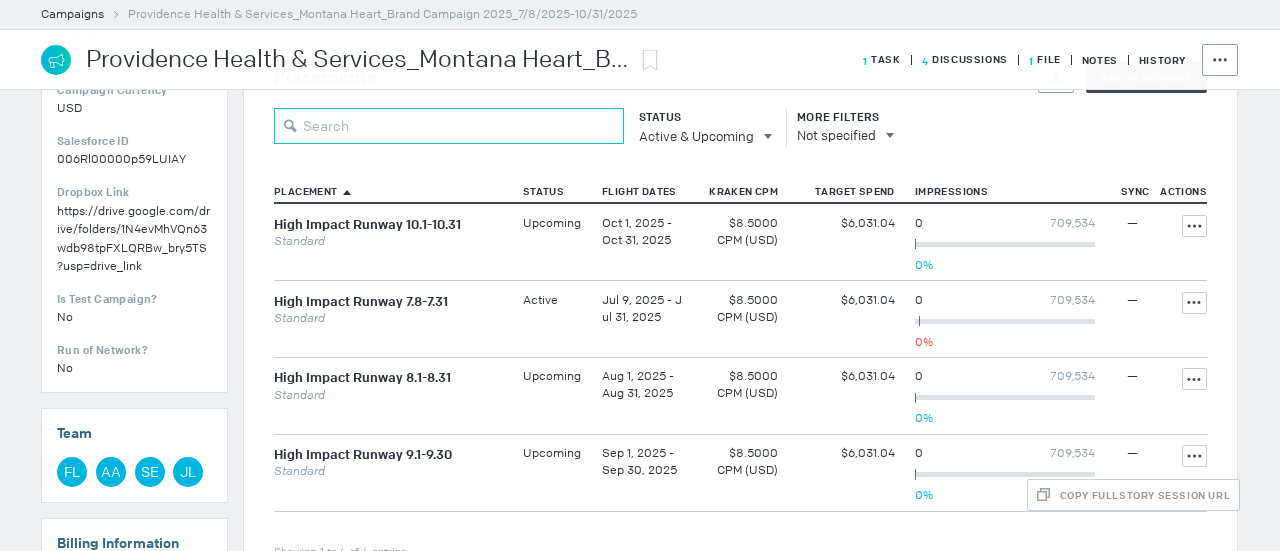 click at bounding box center (449, 126) 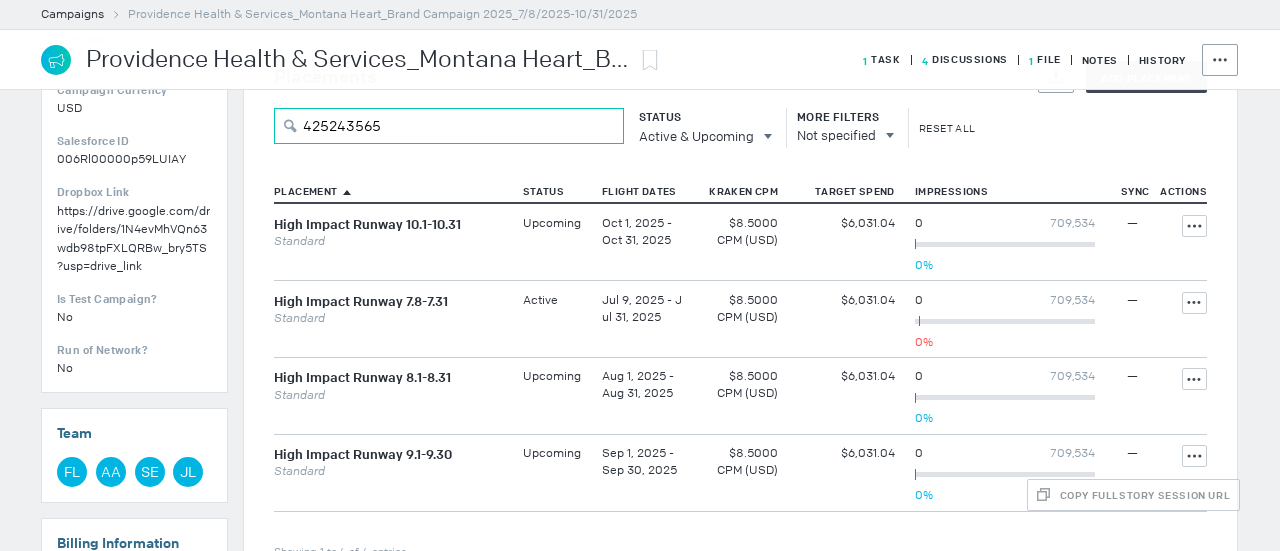 type on "425243565" 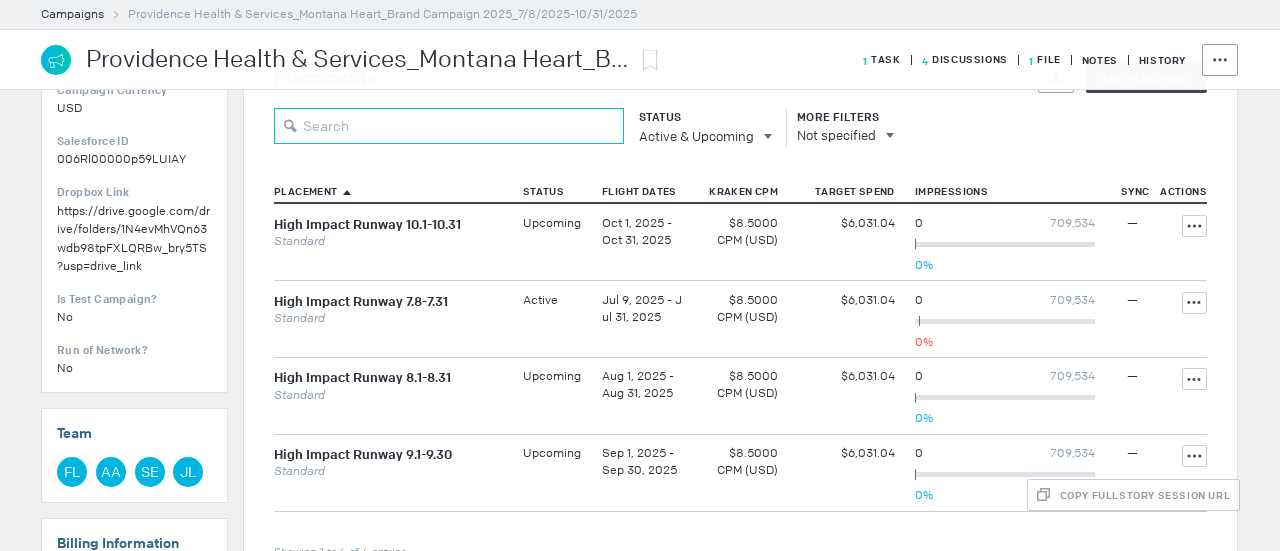 paste on "High Impact Runway 7.8-7.31" 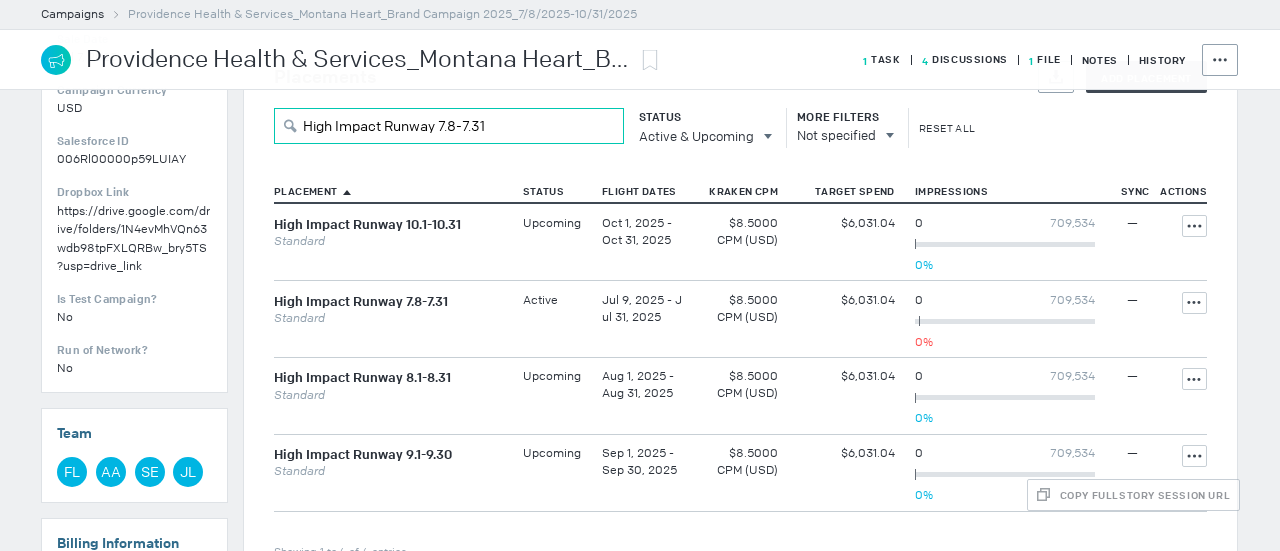 type on "High Impact Runway 7.8-7.31" 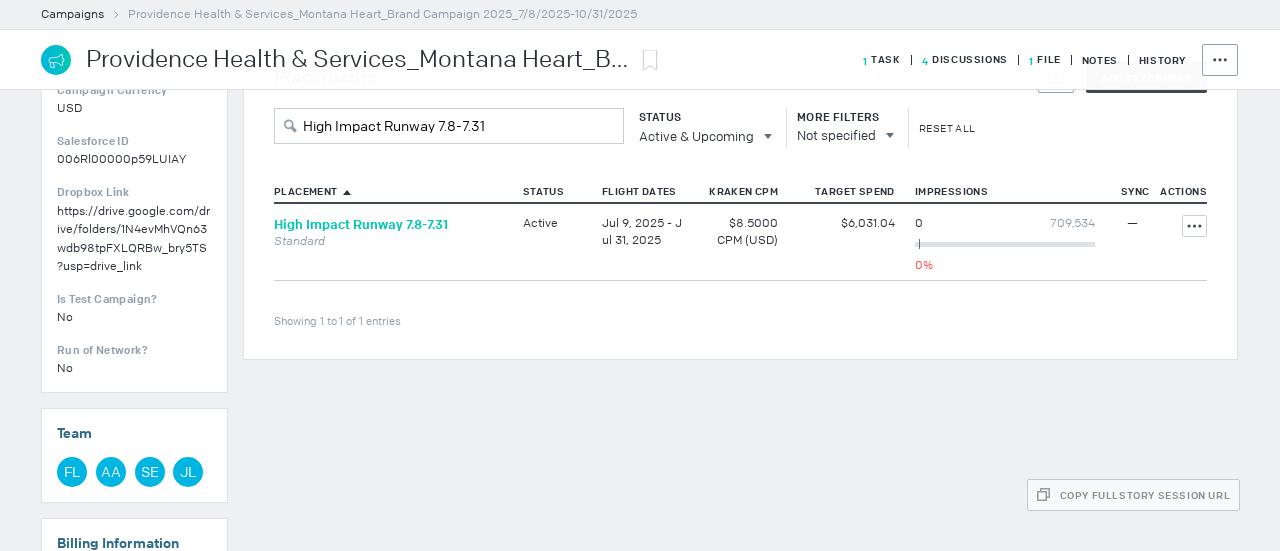 click on "High Impact Runway 7.8-7.31" at bounding box center [361, 224] 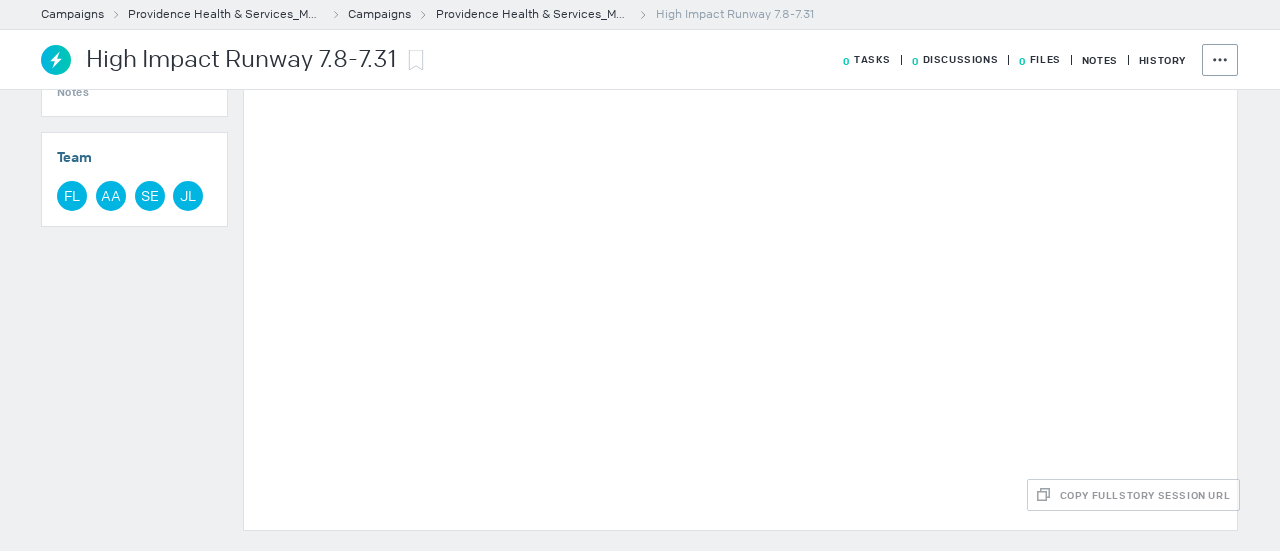 scroll, scrollTop: 567, scrollLeft: 0, axis: vertical 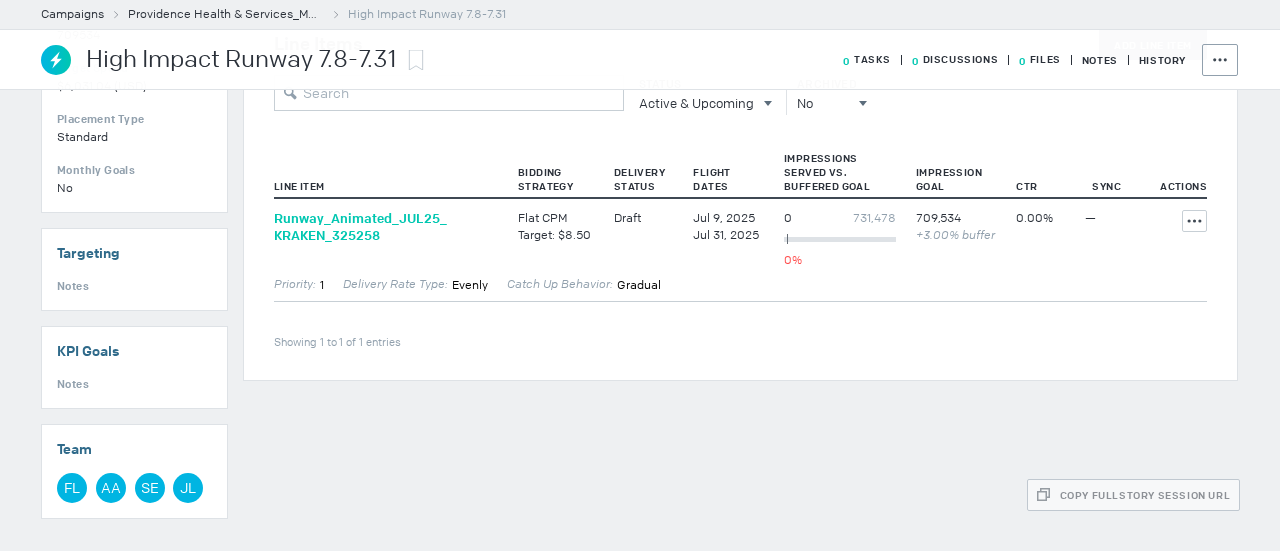 click on "Runway_ Animated_ JUL25_ KRAKEN_ 325258" at bounding box center [386, 227] 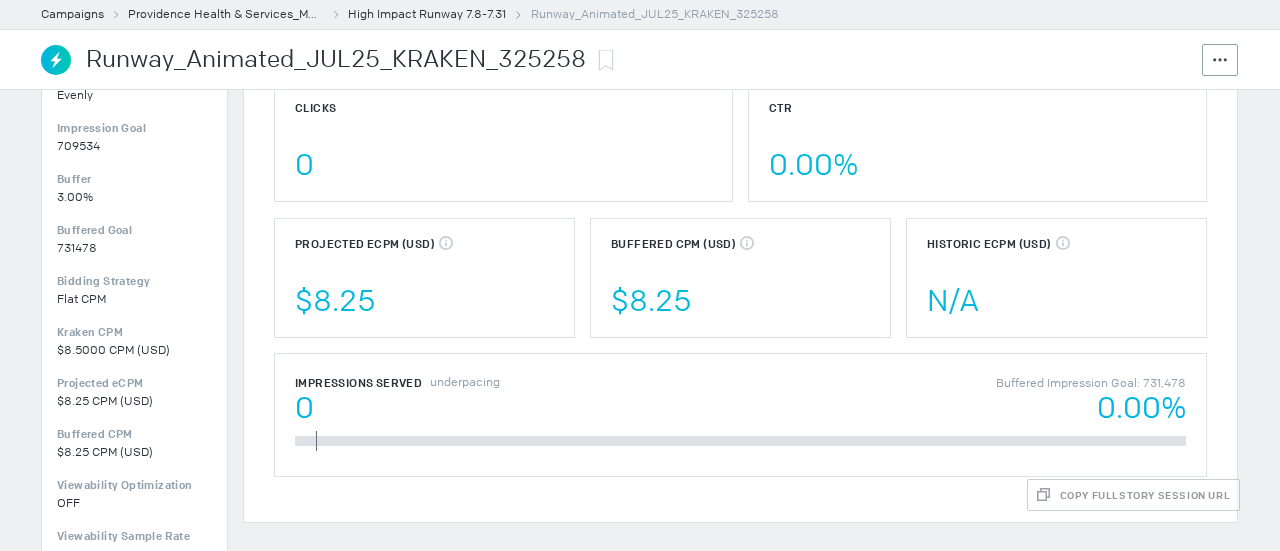scroll, scrollTop: 44, scrollLeft: 0, axis: vertical 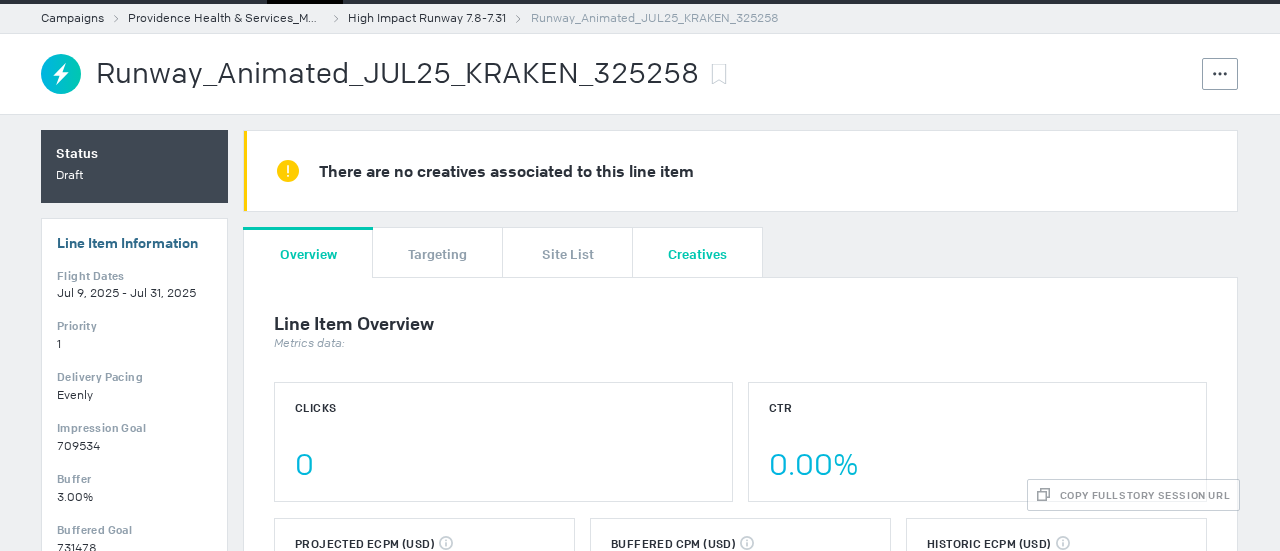 click on "Creatives" at bounding box center (697, 253) 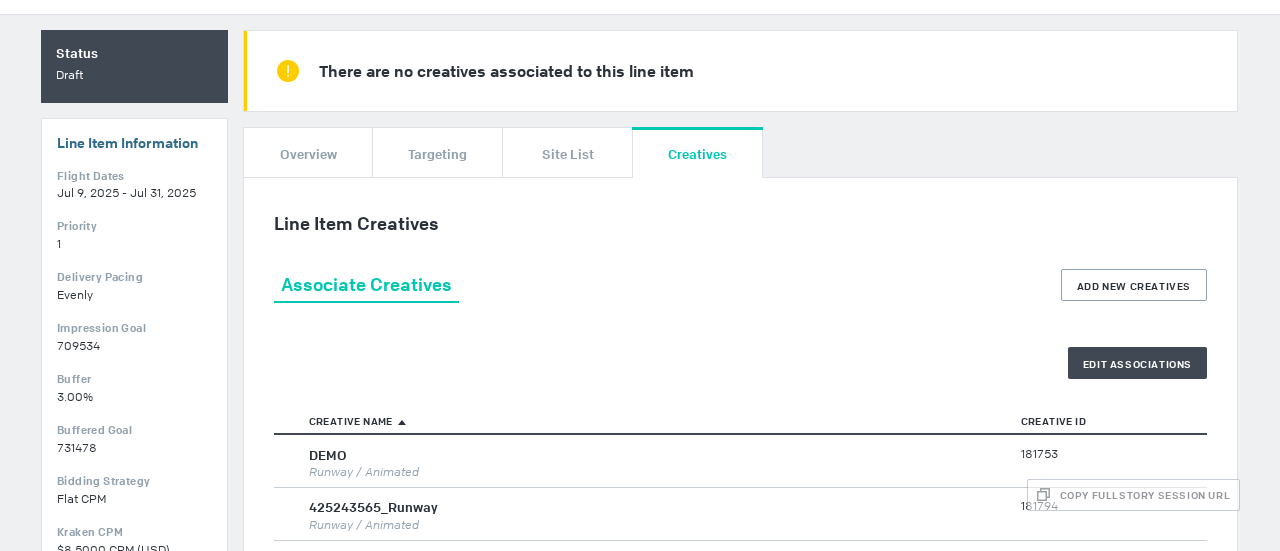 scroll, scrollTop: 344, scrollLeft: 0, axis: vertical 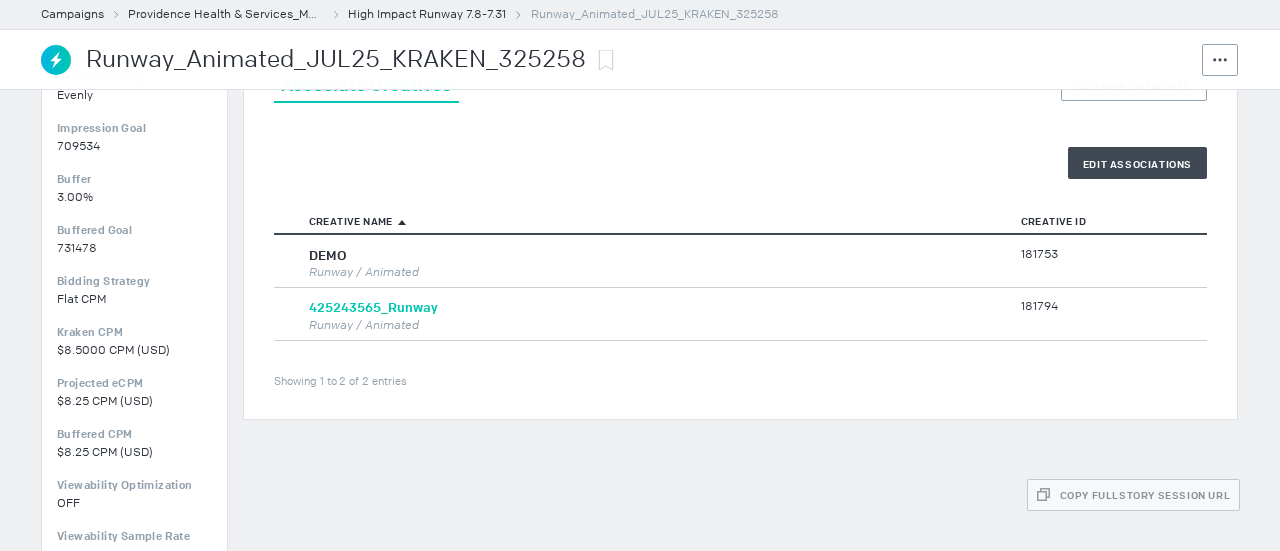 click on "425243565_Runway" at bounding box center [373, 308] 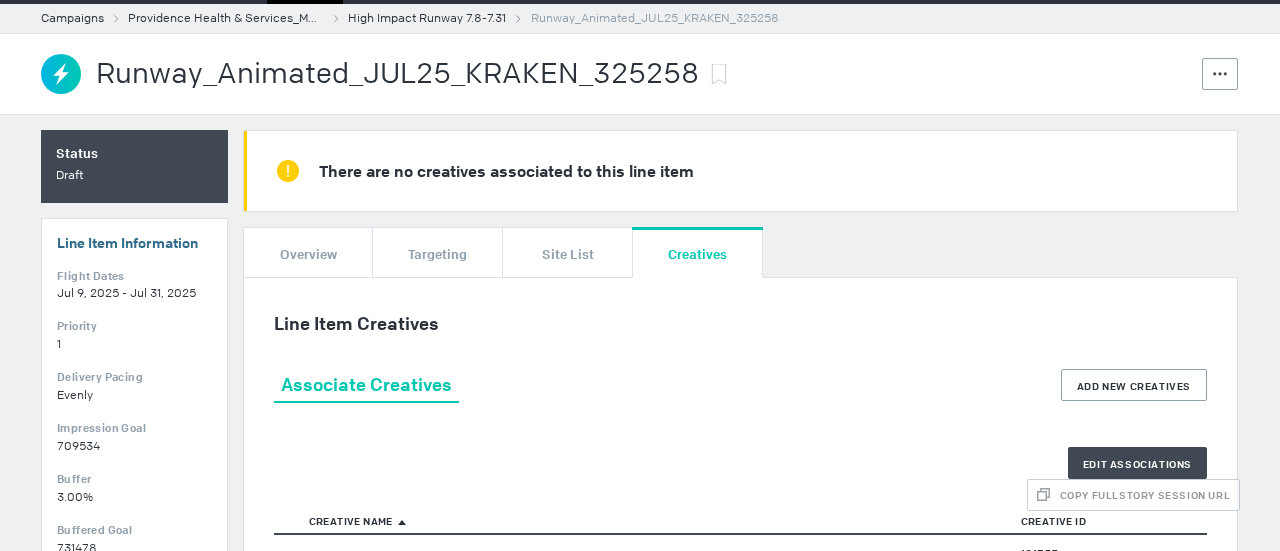 scroll, scrollTop: 0, scrollLeft: 0, axis: both 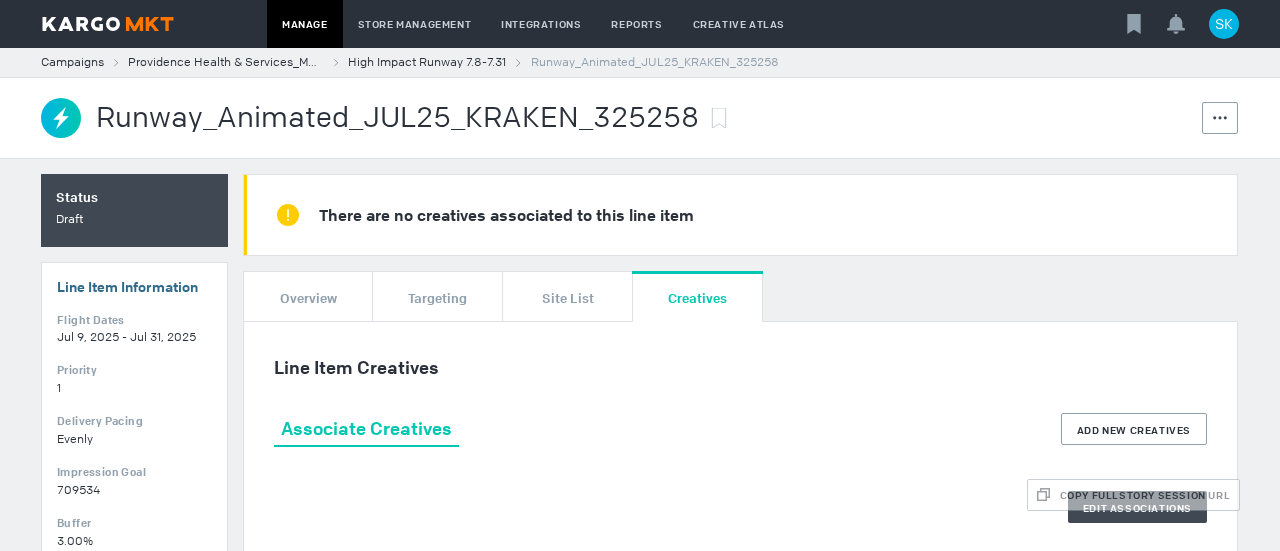click on "Runway_Animated_JUL25_KRAKEN_325258" at bounding box center (397, 118) 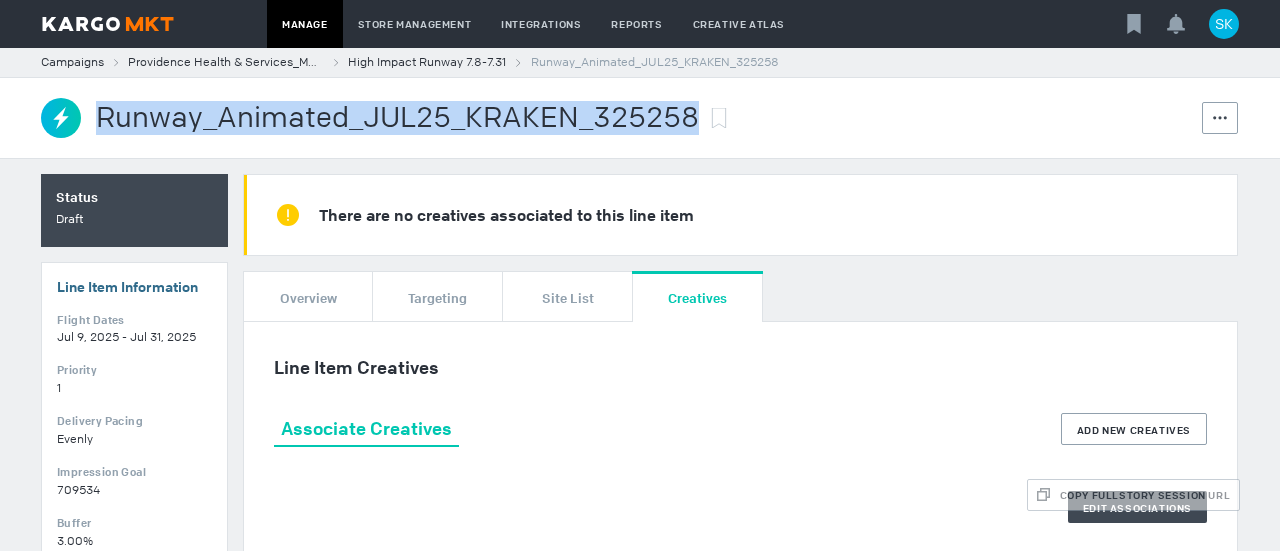 click on "Runway_Animated_JUL25_KRAKEN_325258" at bounding box center (397, 118) 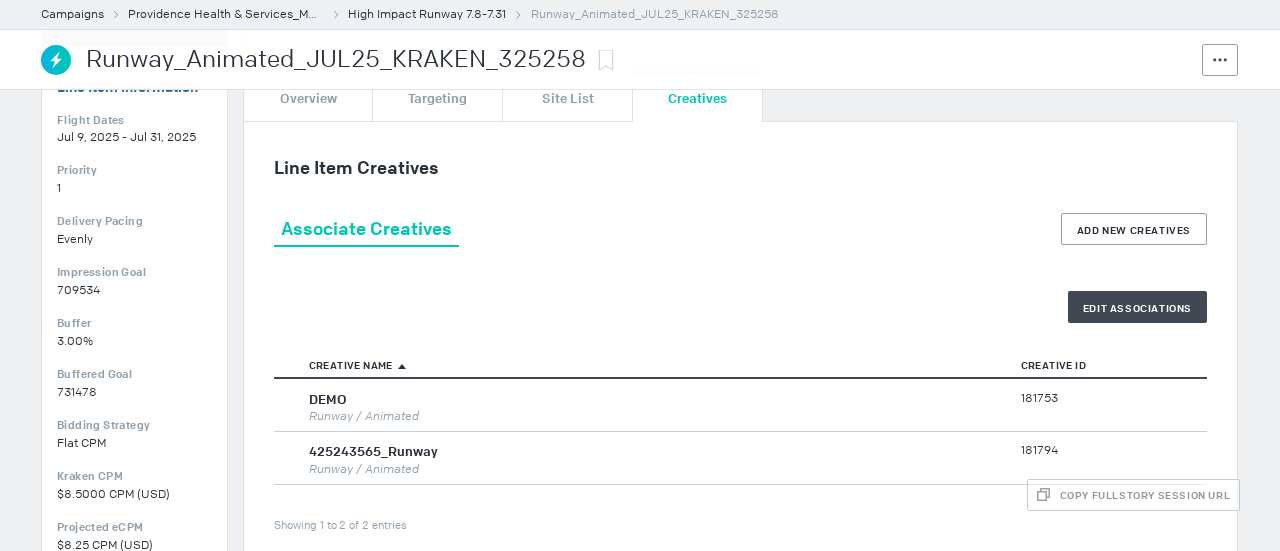 scroll, scrollTop: 0, scrollLeft: 0, axis: both 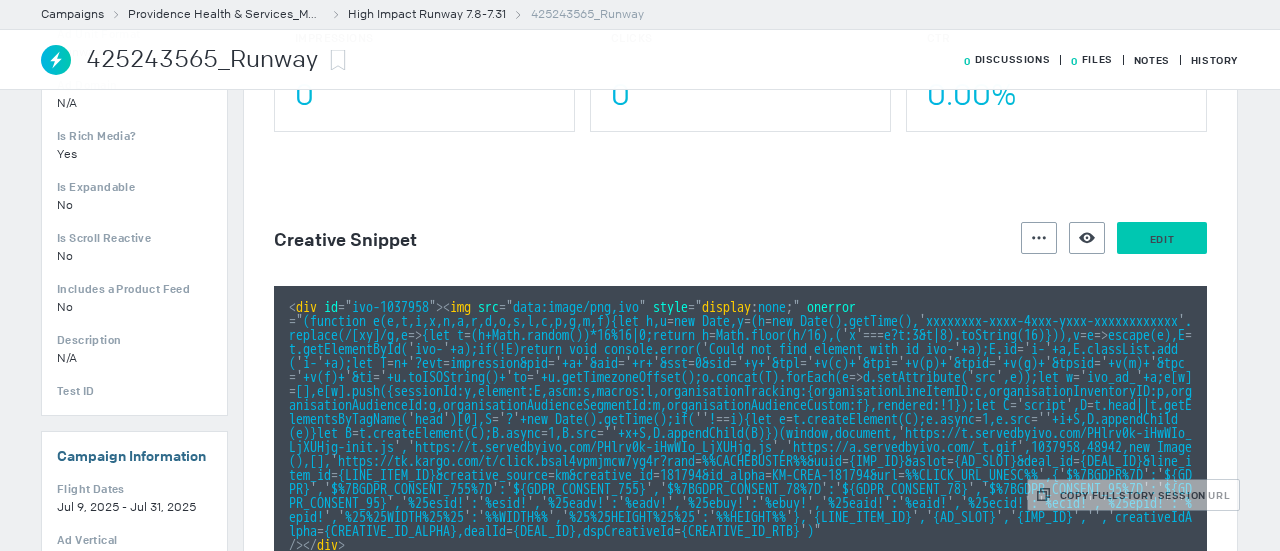 click on "Edit" at bounding box center [1162, 239] 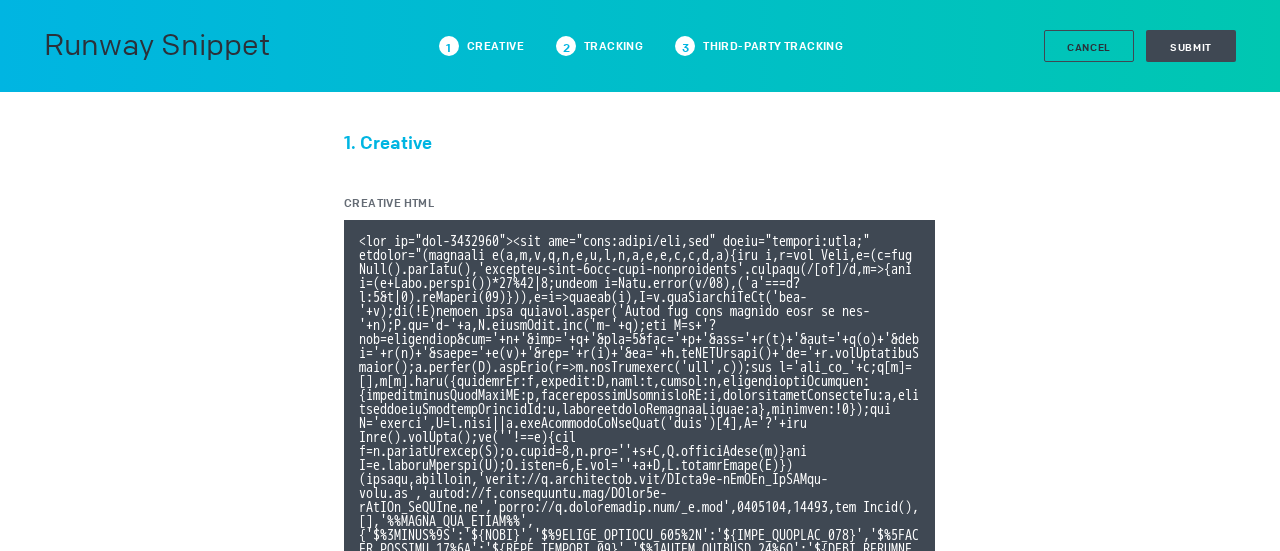 type 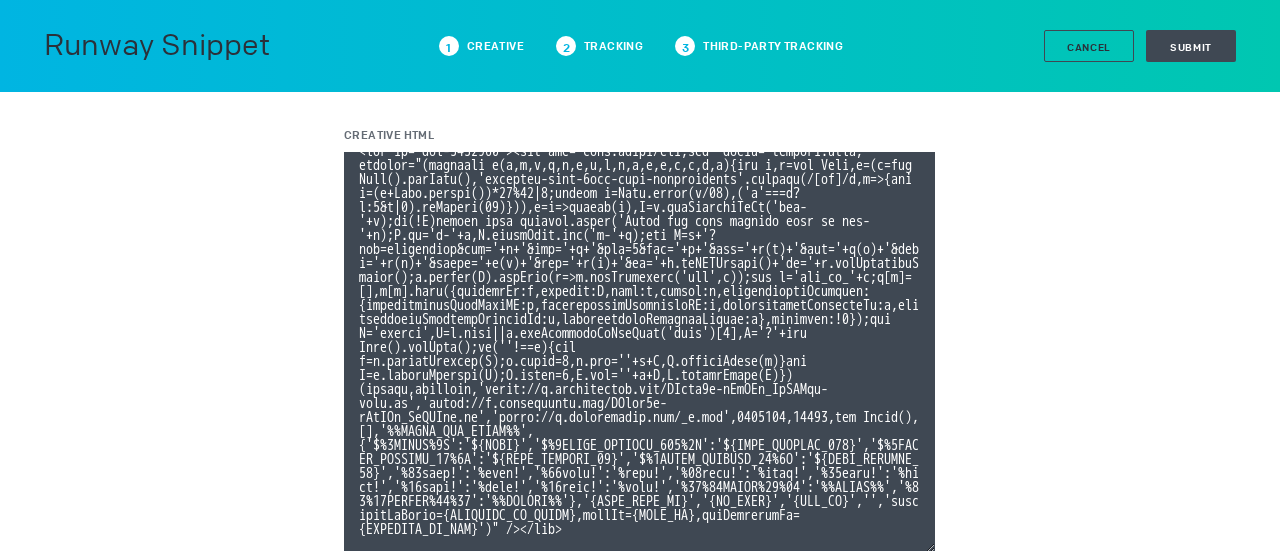 scroll, scrollTop: 107, scrollLeft: 0, axis: vertical 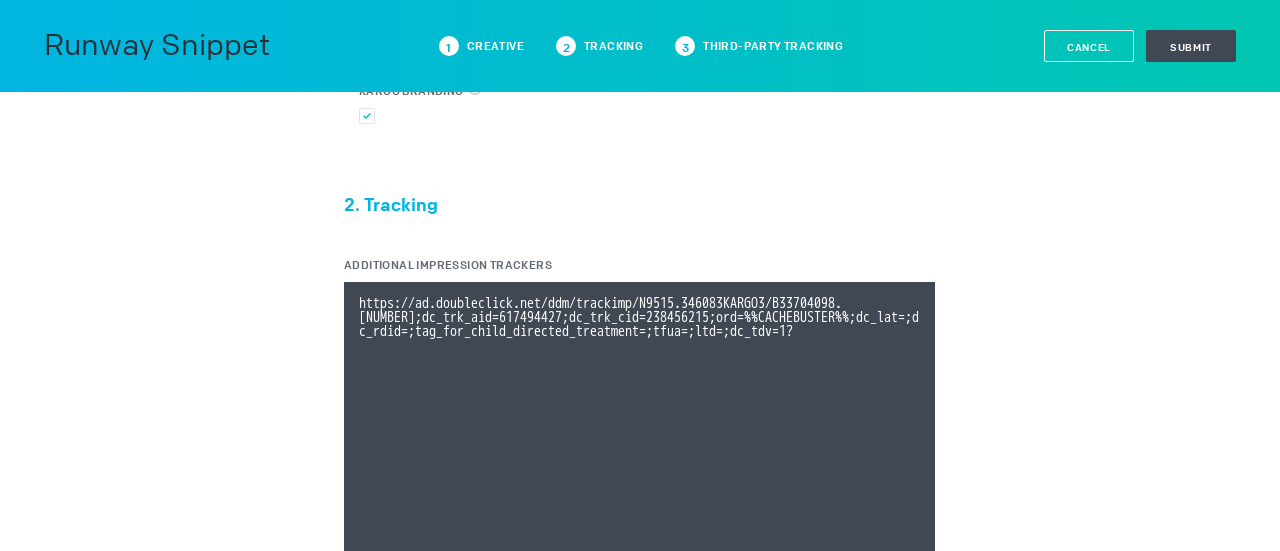 click on "Cancel" at bounding box center [1089, 46] 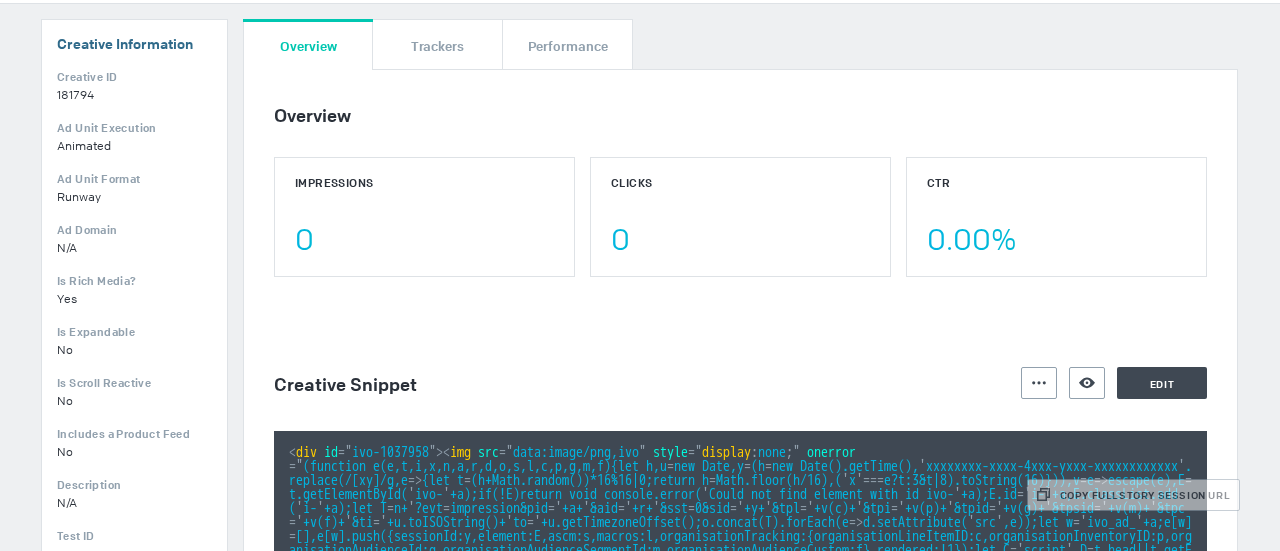 scroll, scrollTop: 0, scrollLeft: 0, axis: both 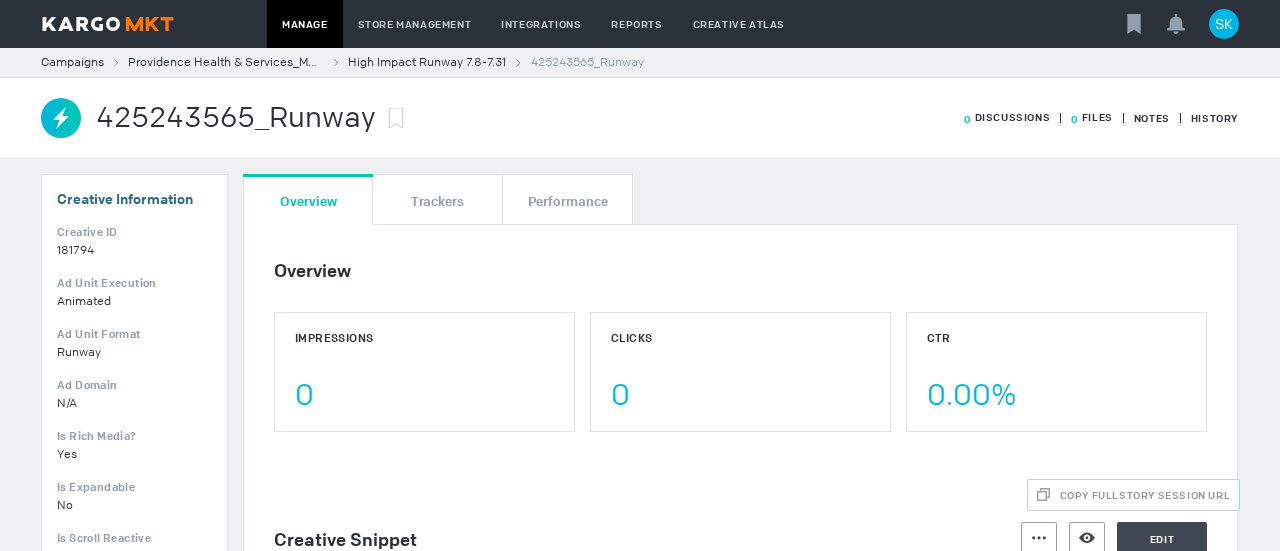 click on "425243565_Runway" at bounding box center (236, 118) 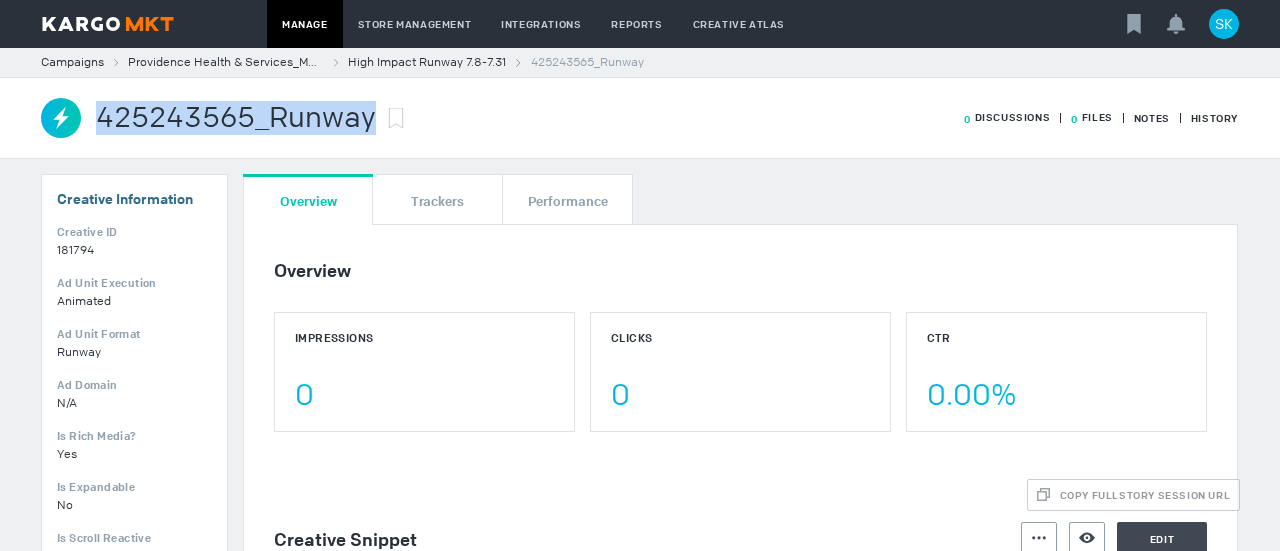 click on "425243565_Runway" at bounding box center [236, 118] 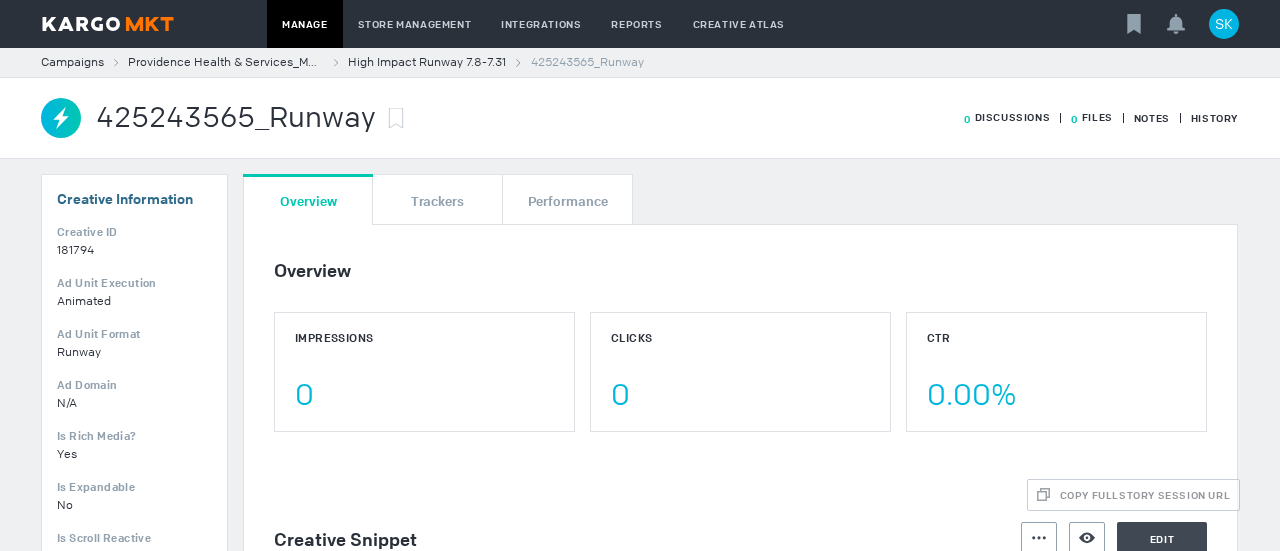 click on "425243565_Runway 0 Discussions 0 Files Notes History" at bounding box center [640, 118] 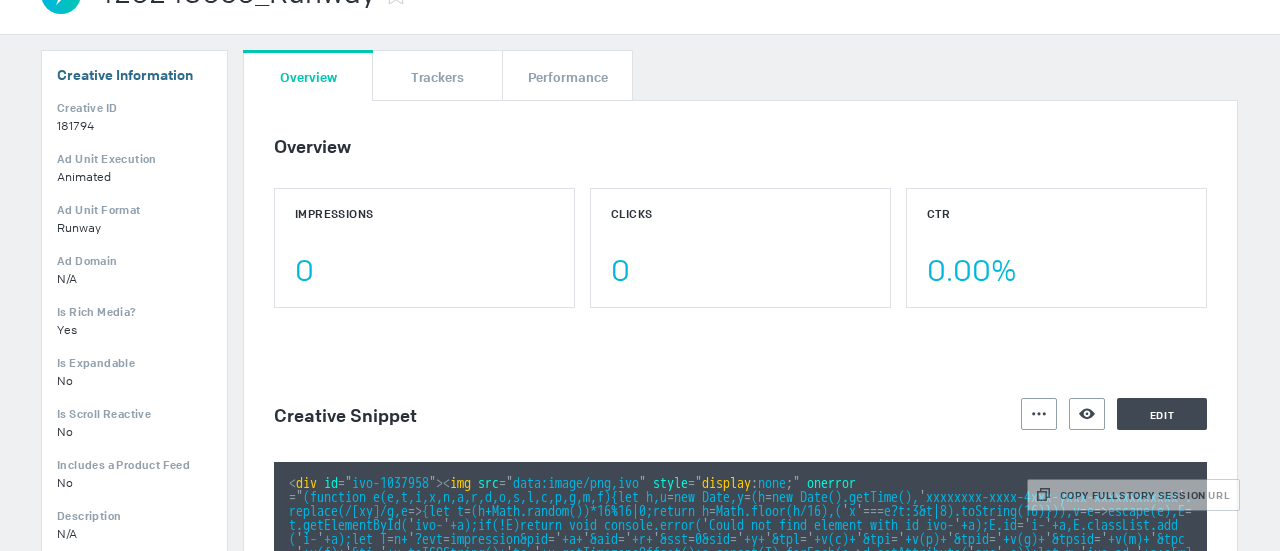 scroll, scrollTop: 300, scrollLeft: 0, axis: vertical 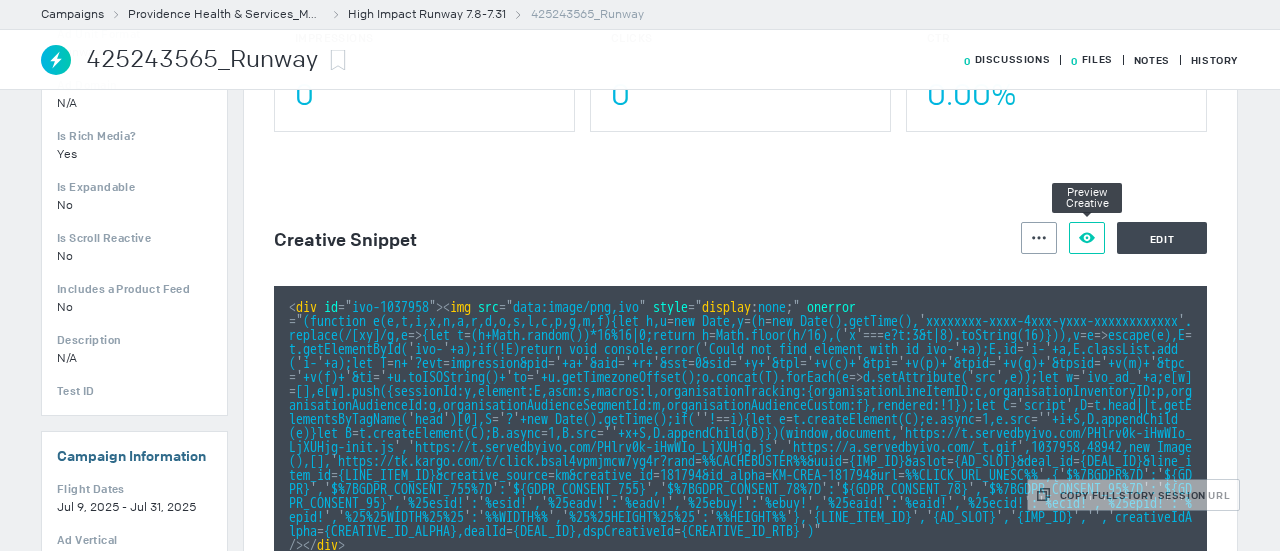 click on "Preview Creative" at bounding box center (1087, 238) 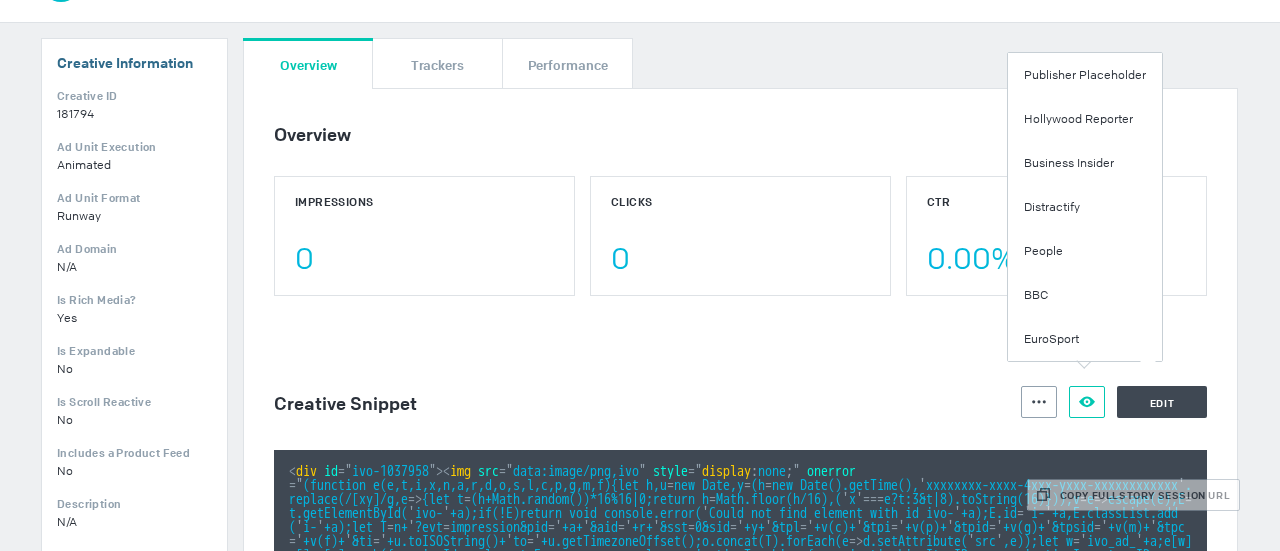 scroll, scrollTop: 18, scrollLeft: 0, axis: vertical 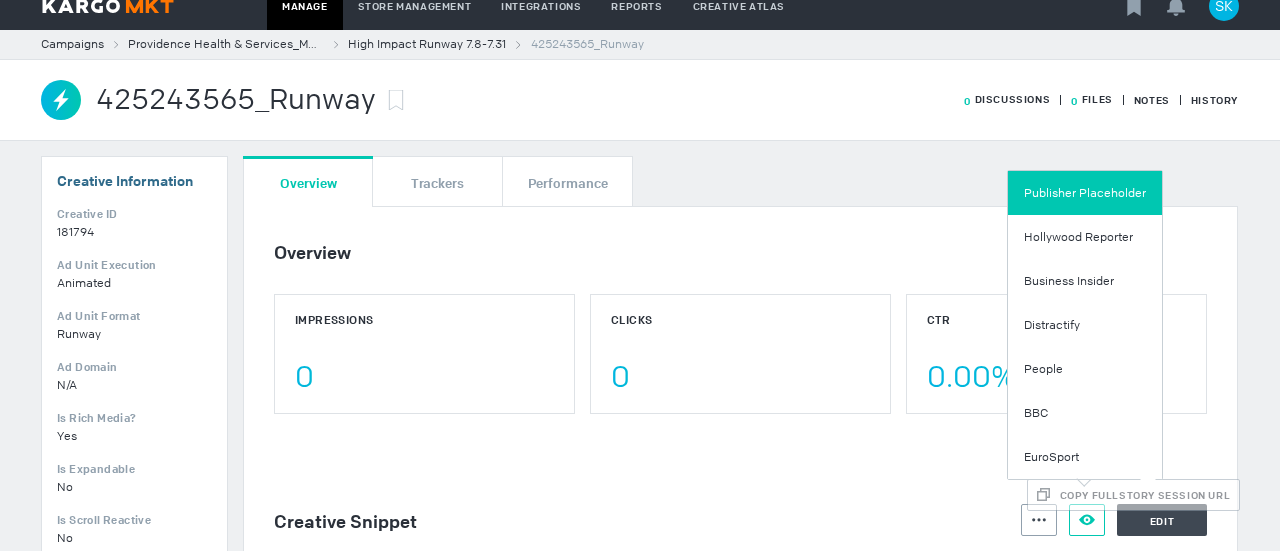 click on "Publisher Placeholder" at bounding box center [1085, 193] 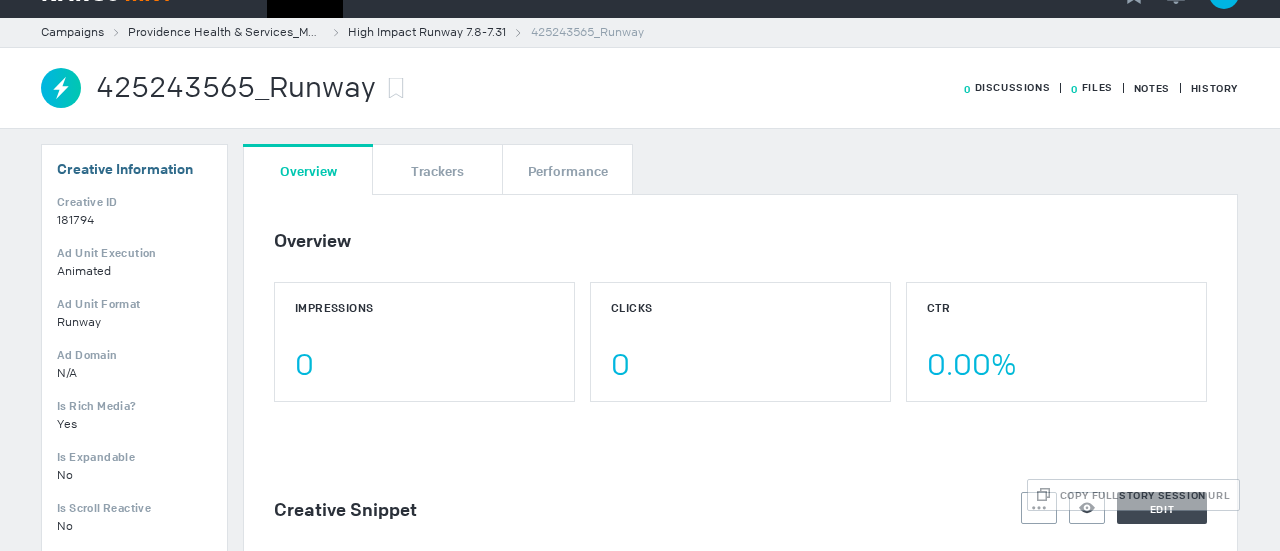 scroll, scrollTop: 0, scrollLeft: 0, axis: both 